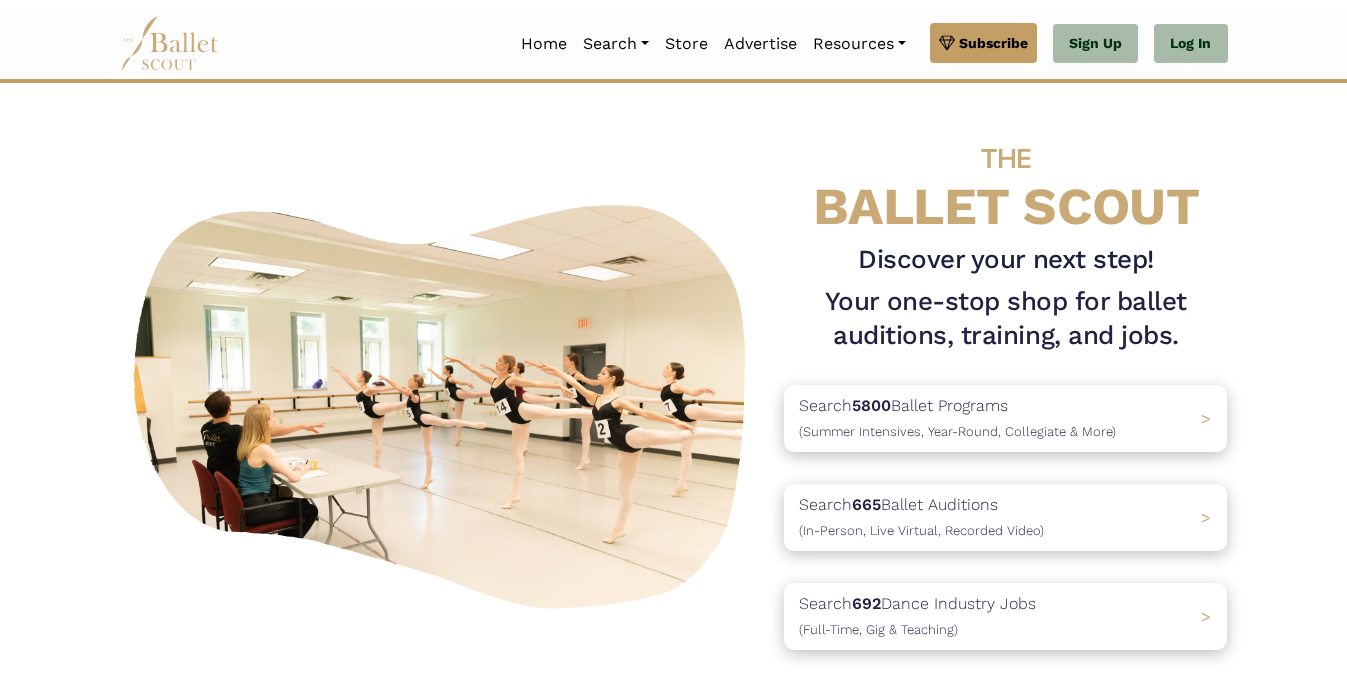 scroll, scrollTop: 0, scrollLeft: 0, axis: both 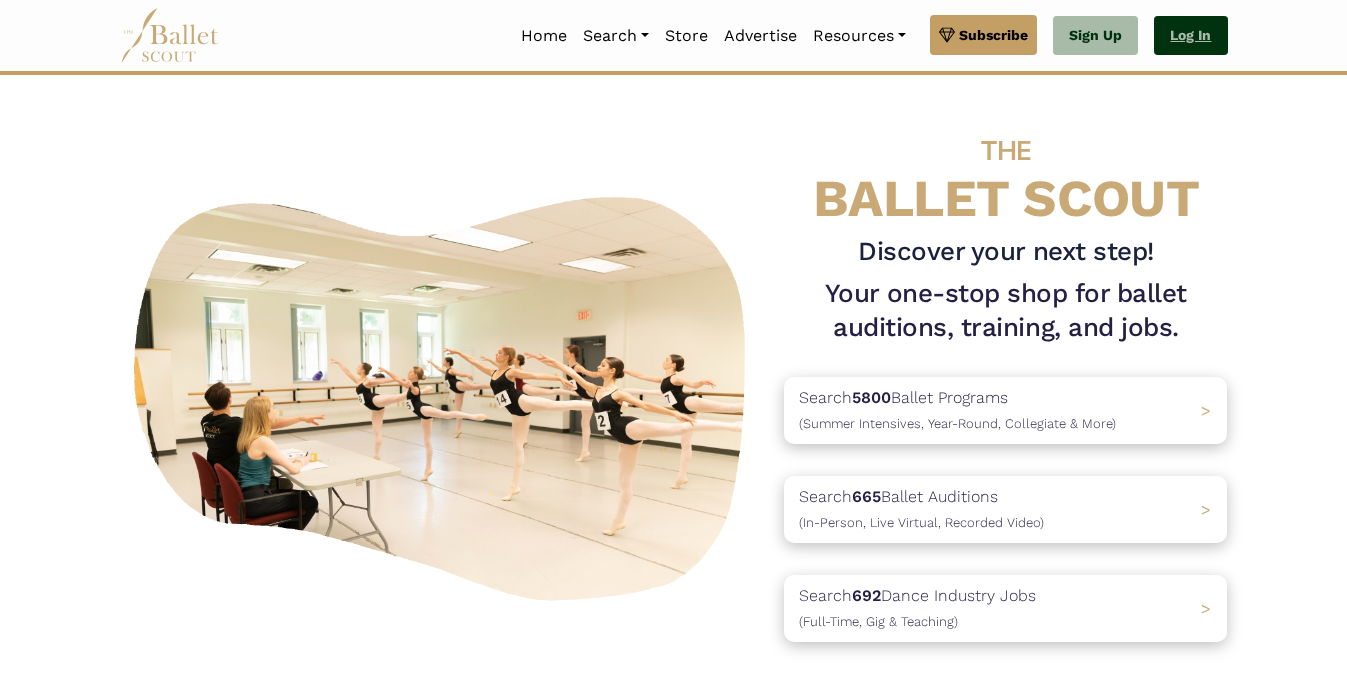 click on "Log In" at bounding box center [1190, 36] 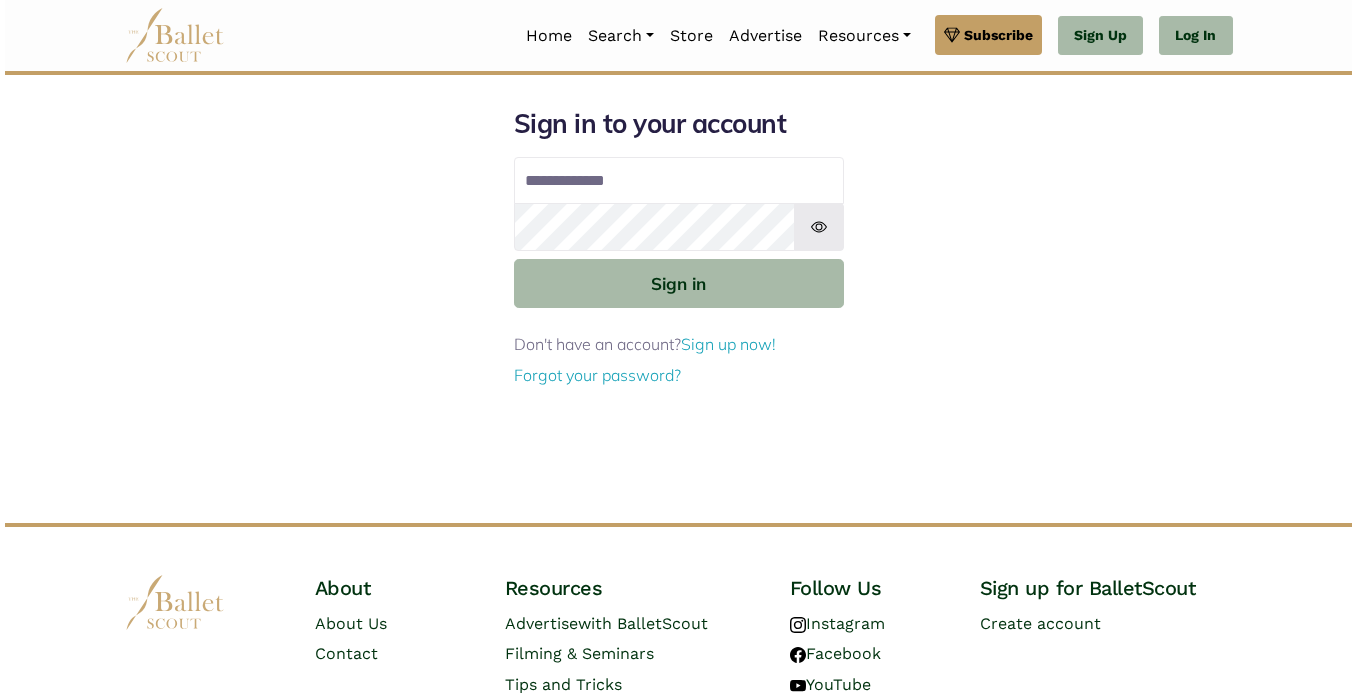 scroll, scrollTop: 0, scrollLeft: 0, axis: both 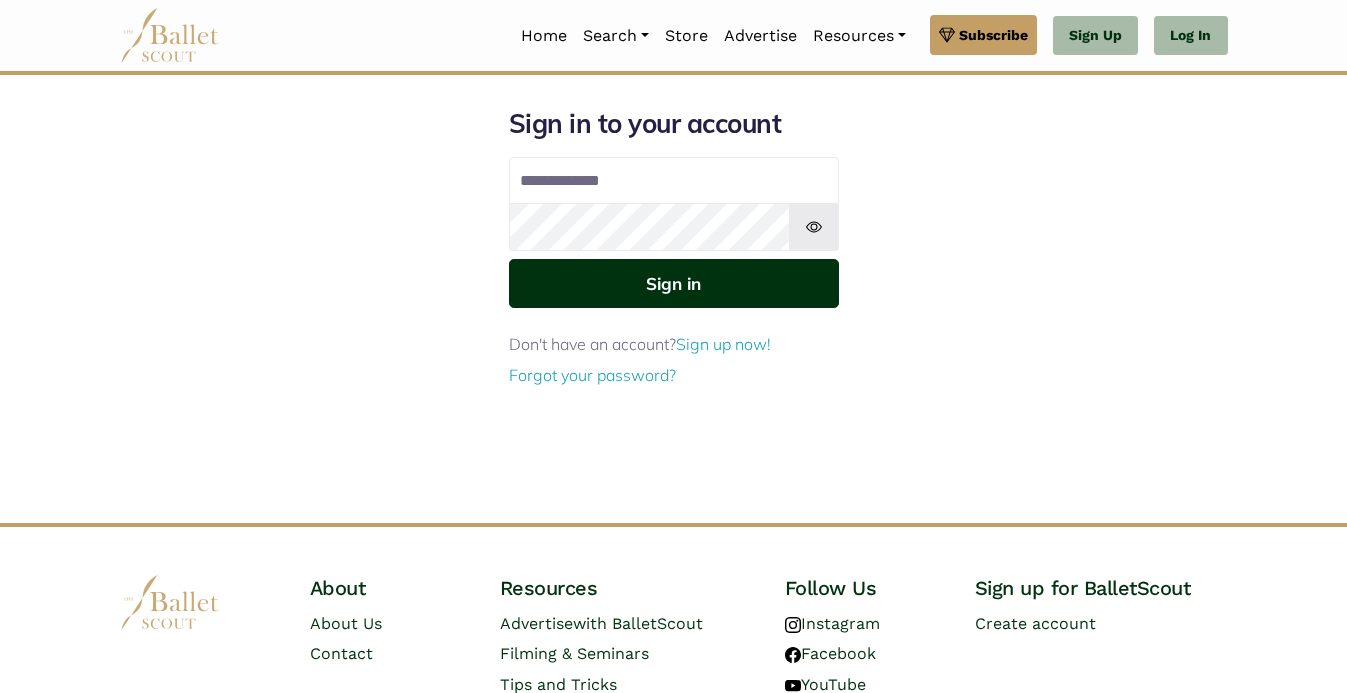 type on "**********" 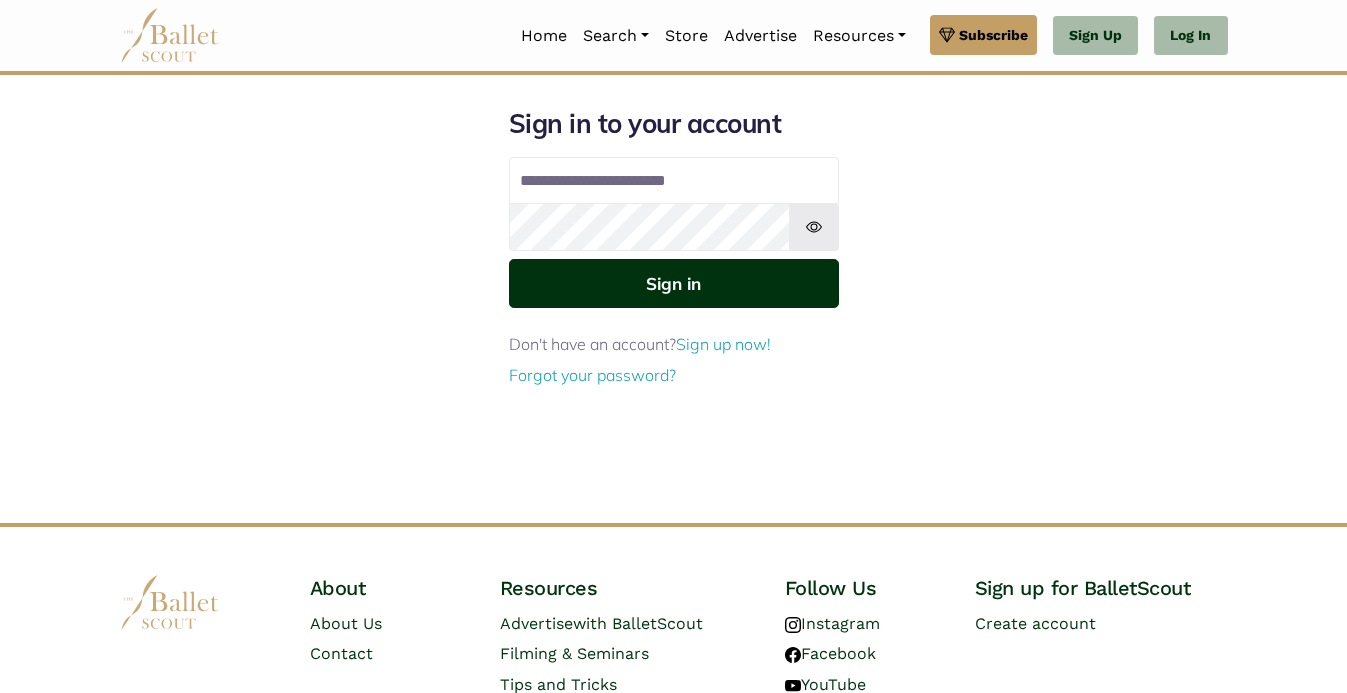 click on "Sign in" at bounding box center [674, 283] 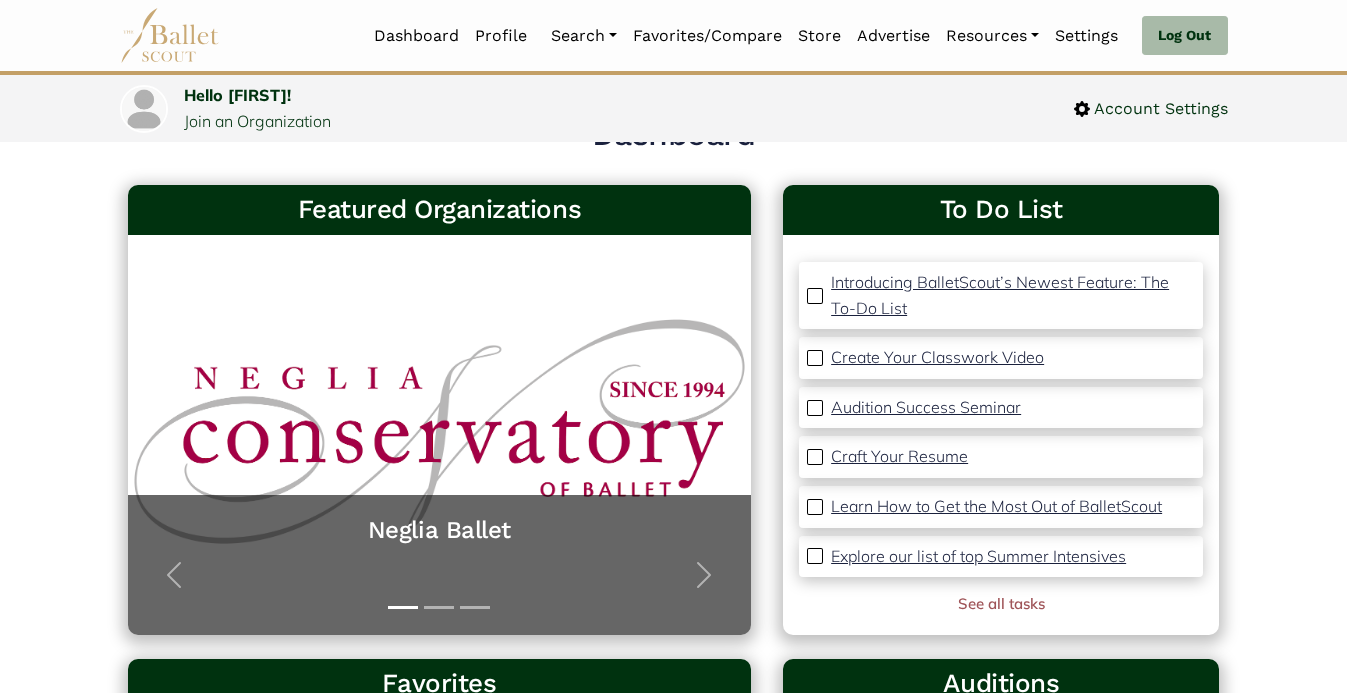 scroll, scrollTop: 0, scrollLeft: 0, axis: both 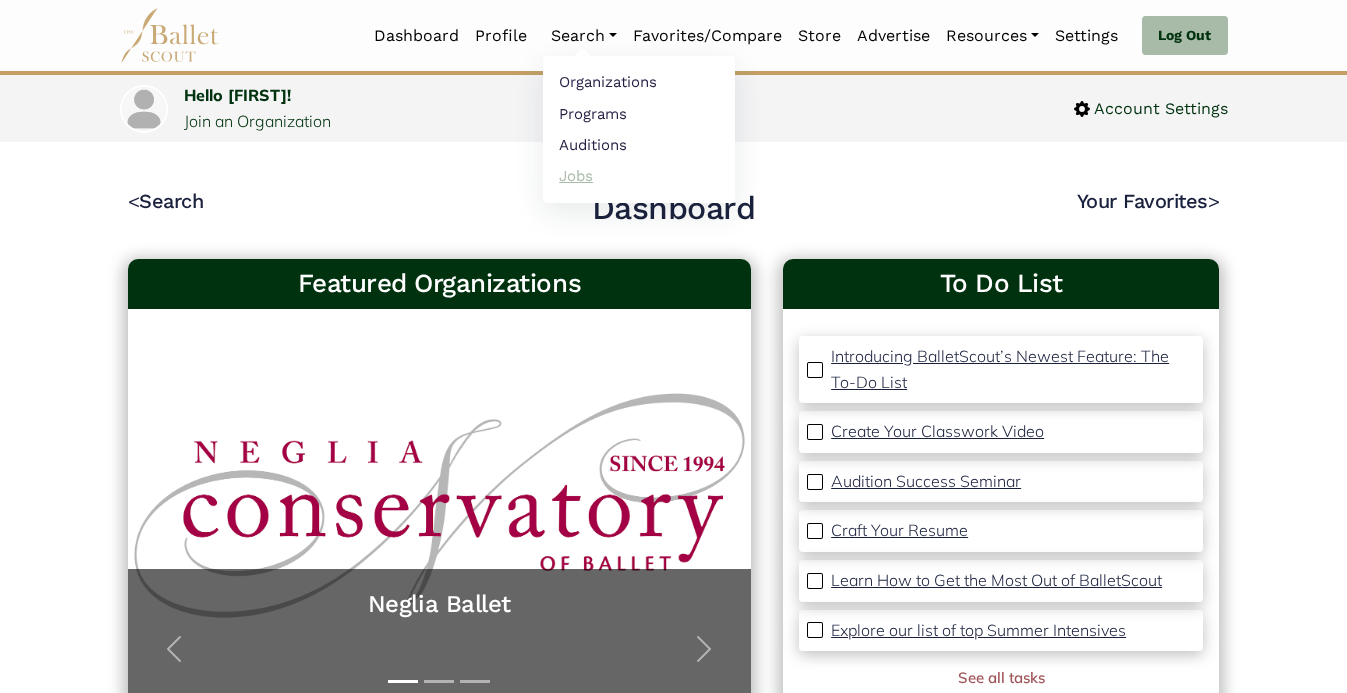 click on "Jobs" at bounding box center [639, 175] 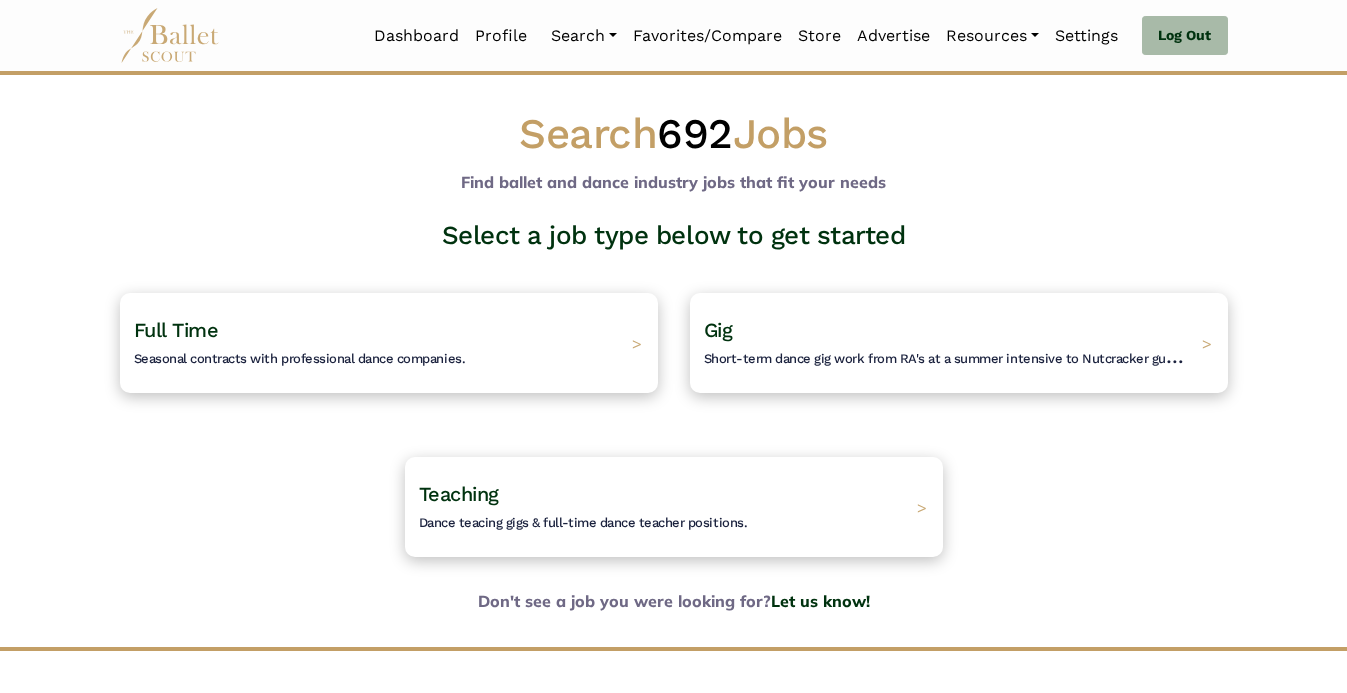 scroll, scrollTop: 0, scrollLeft: 0, axis: both 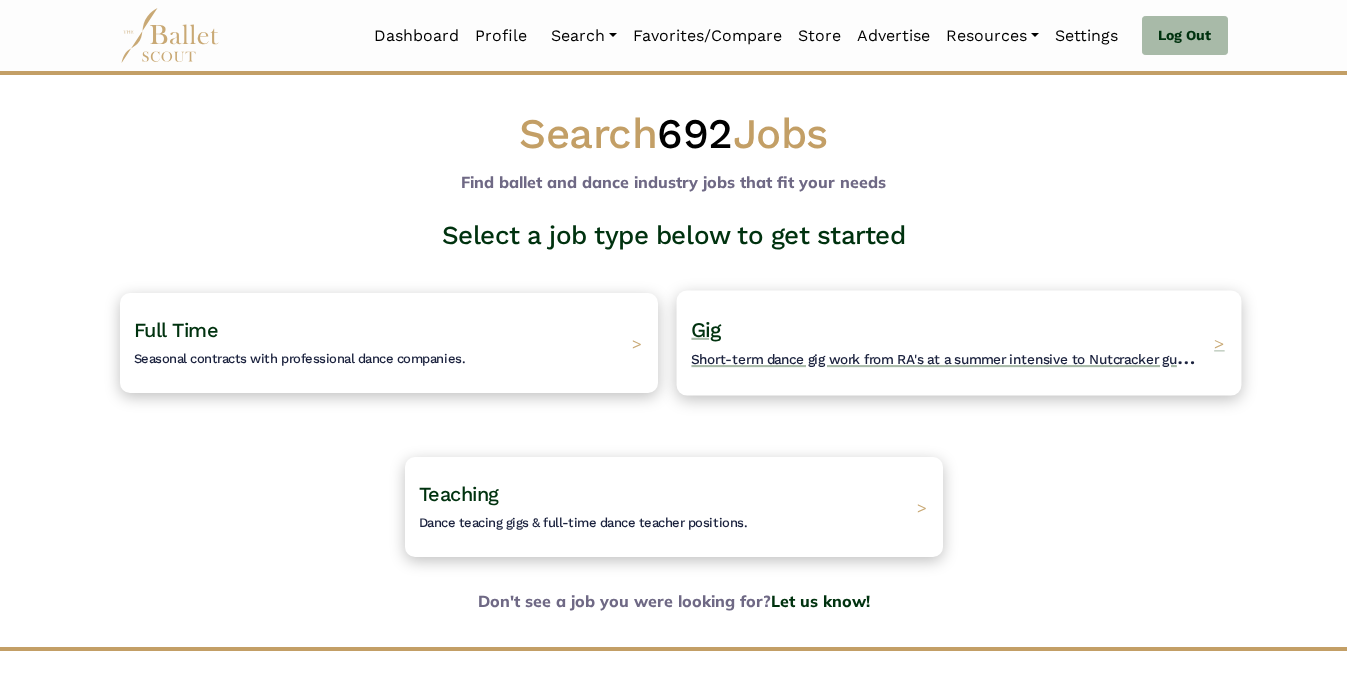 click on "Gig Short-term dance gig
work from RA's at a summer intensive to Nutcracker guestings.
>" at bounding box center (958, 342) 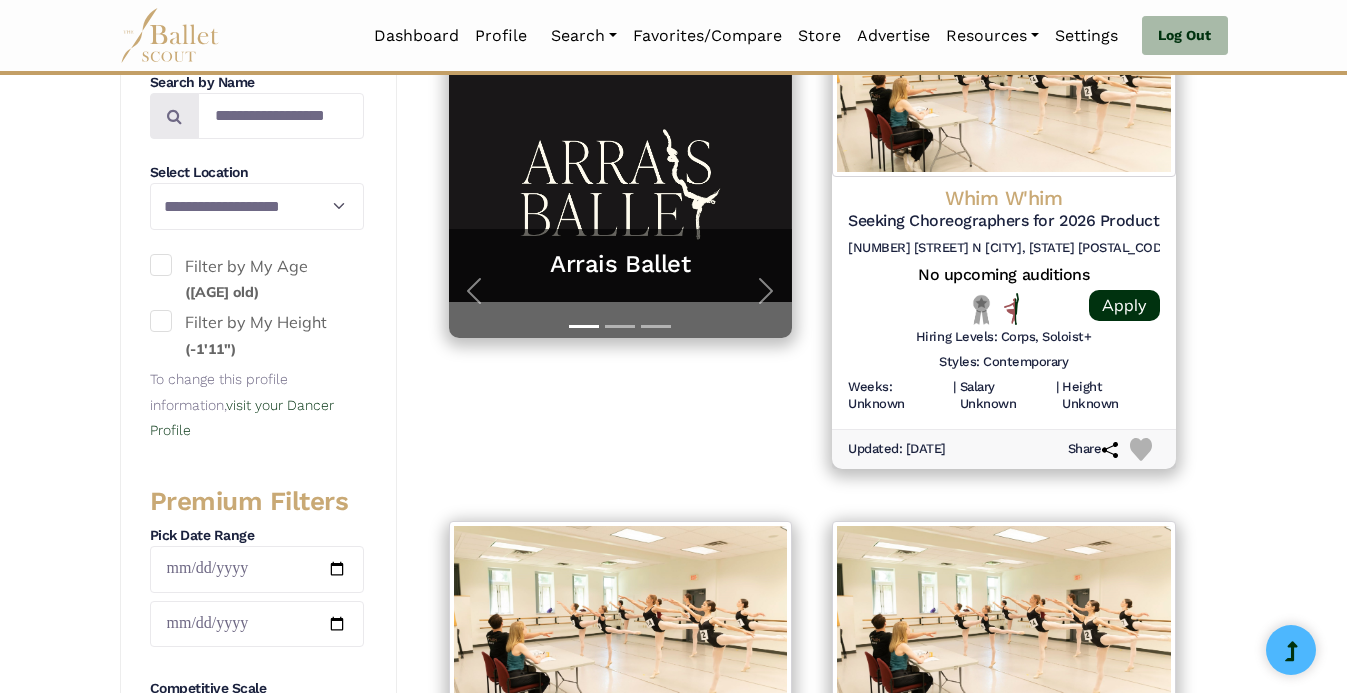 scroll, scrollTop: 439, scrollLeft: 0, axis: vertical 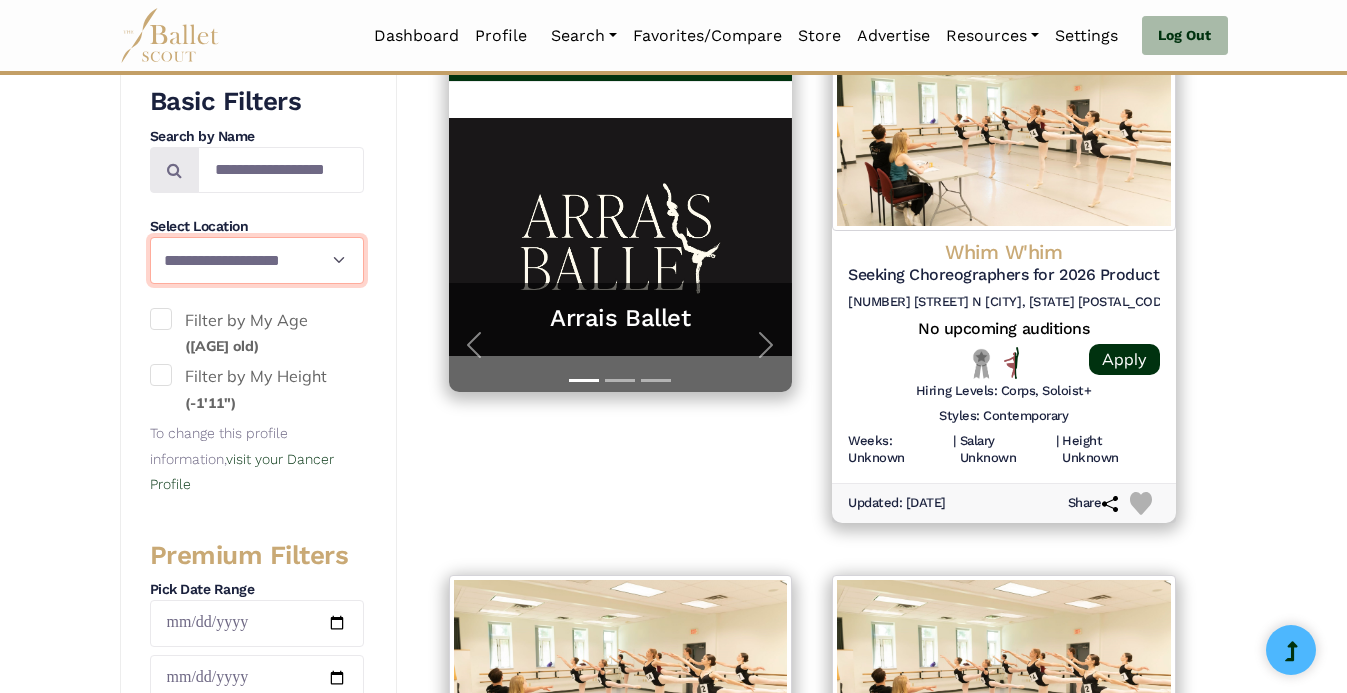 click on "**********" at bounding box center [257, 260] 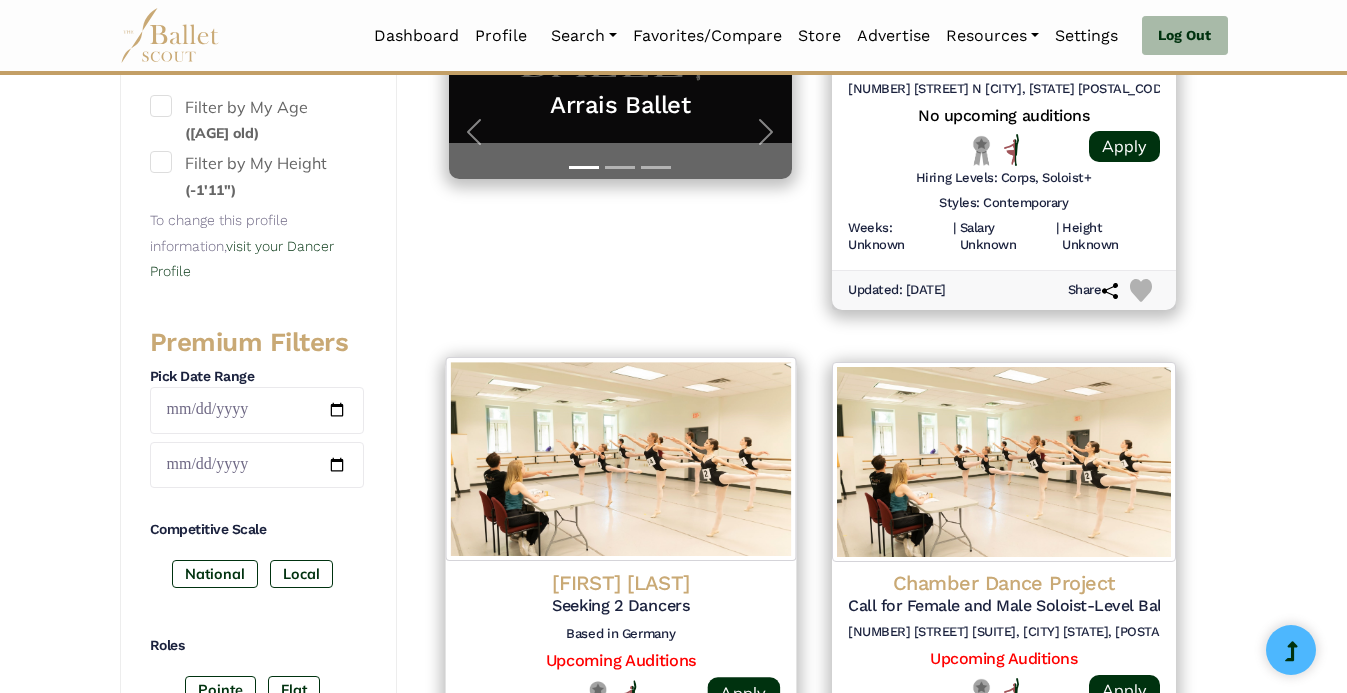 scroll, scrollTop: 541, scrollLeft: 0, axis: vertical 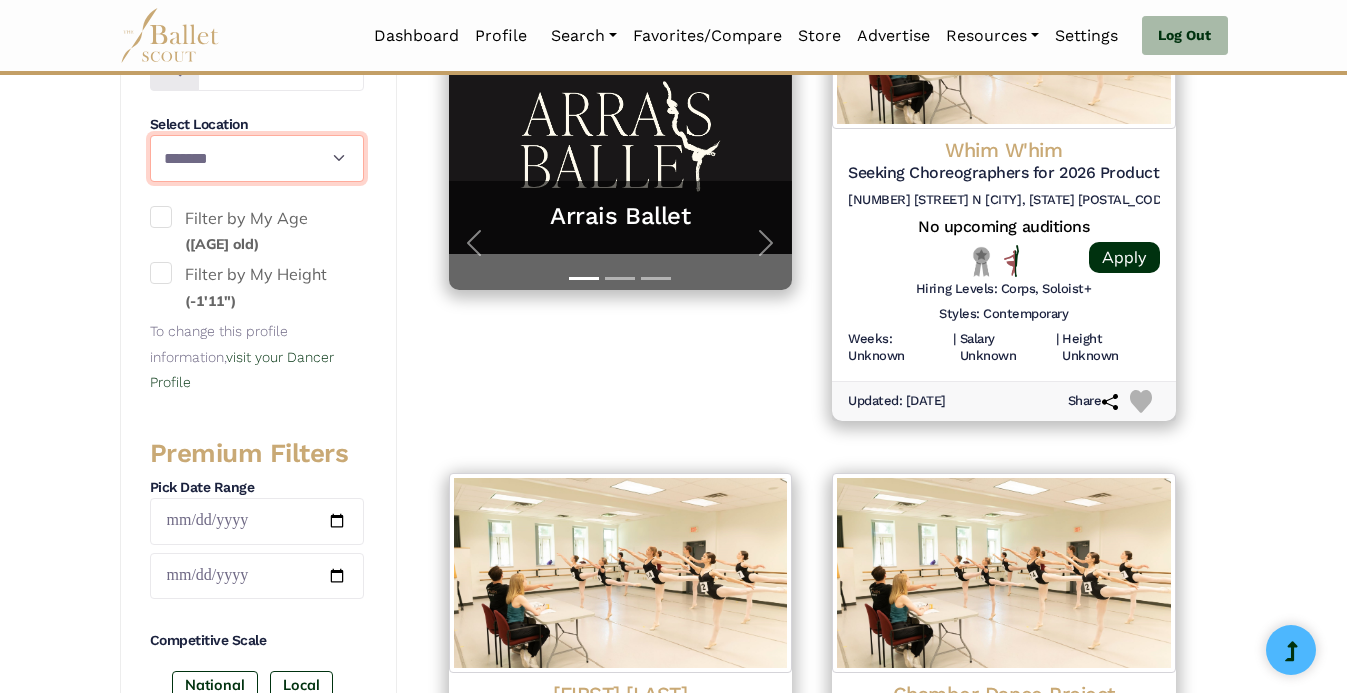 click on "**********" at bounding box center (257, 158) 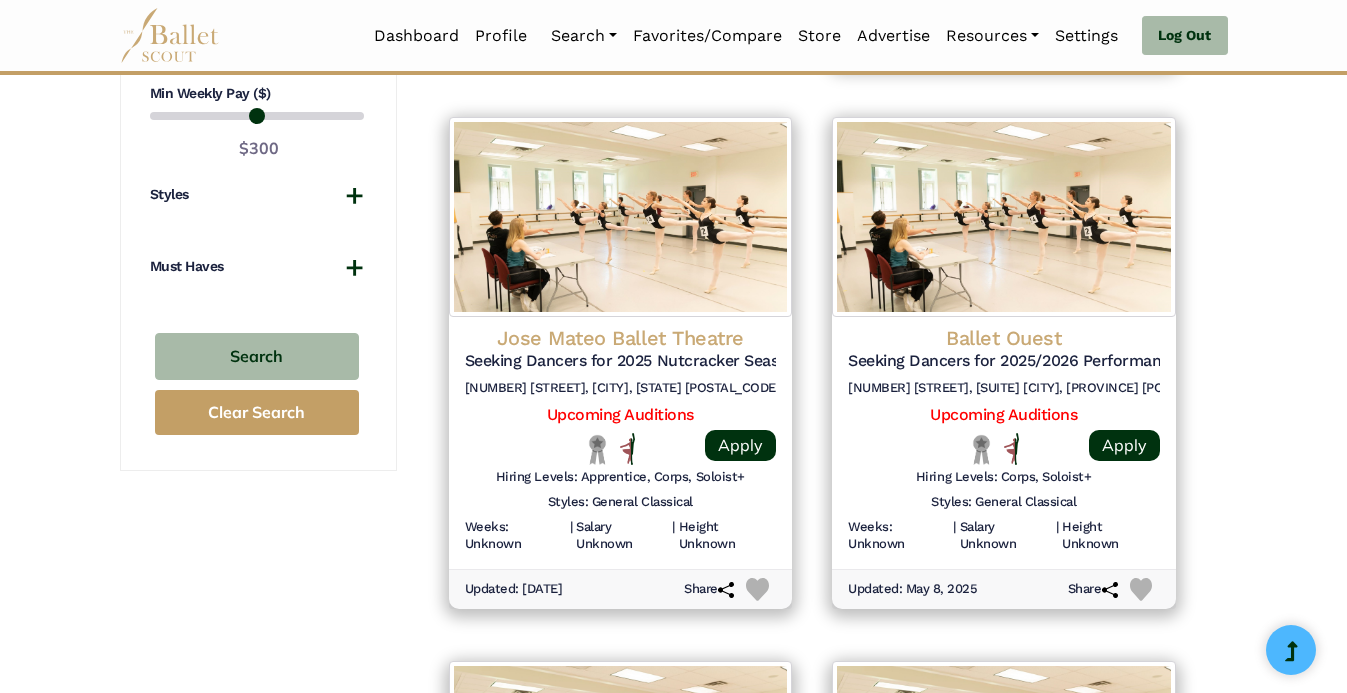 scroll, scrollTop: 1995, scrollLeft: 0, axis: vertical 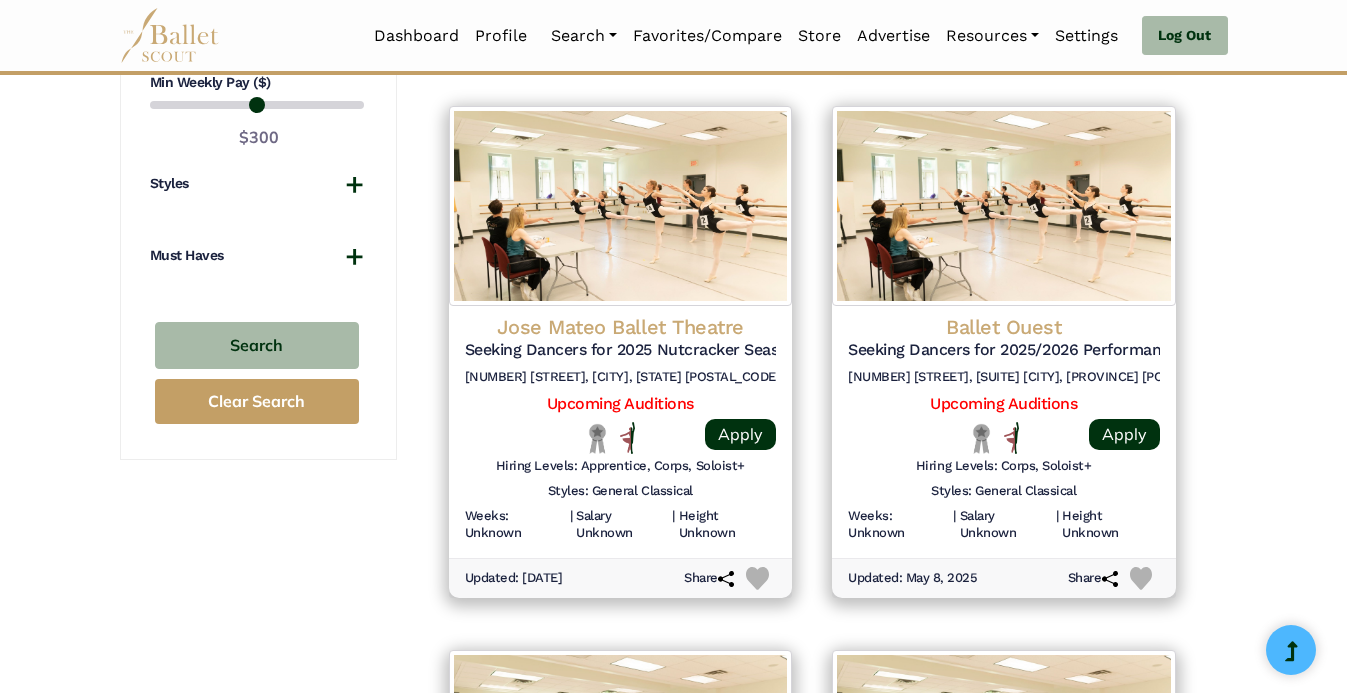 click on "**********" at bounding box center (257, -521) 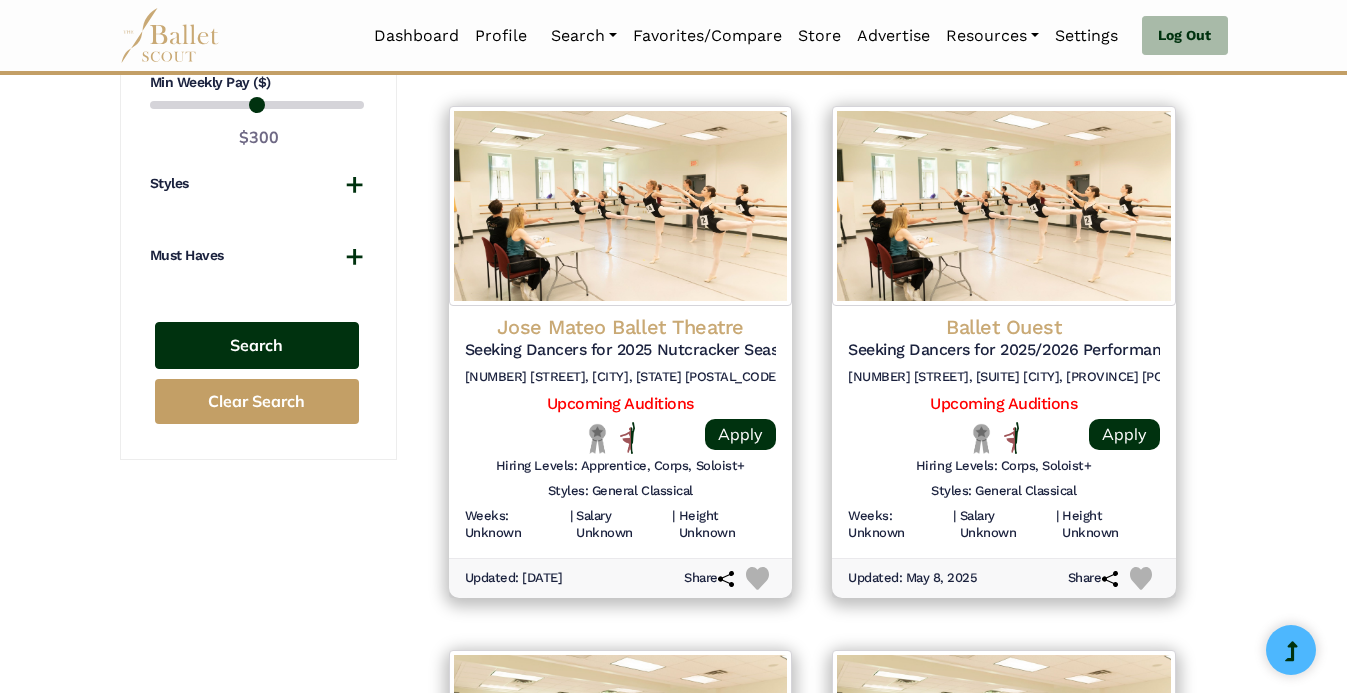 click on "Search" at bounding box center [257, 345] 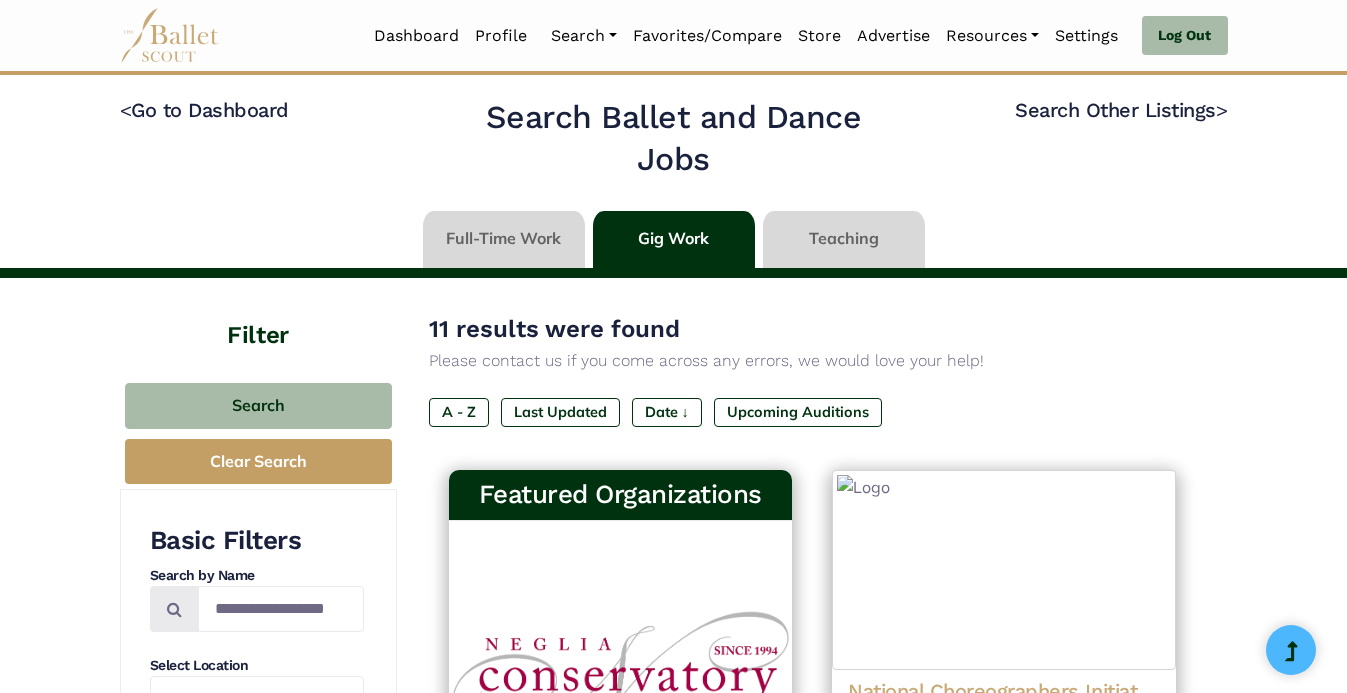select on "**" 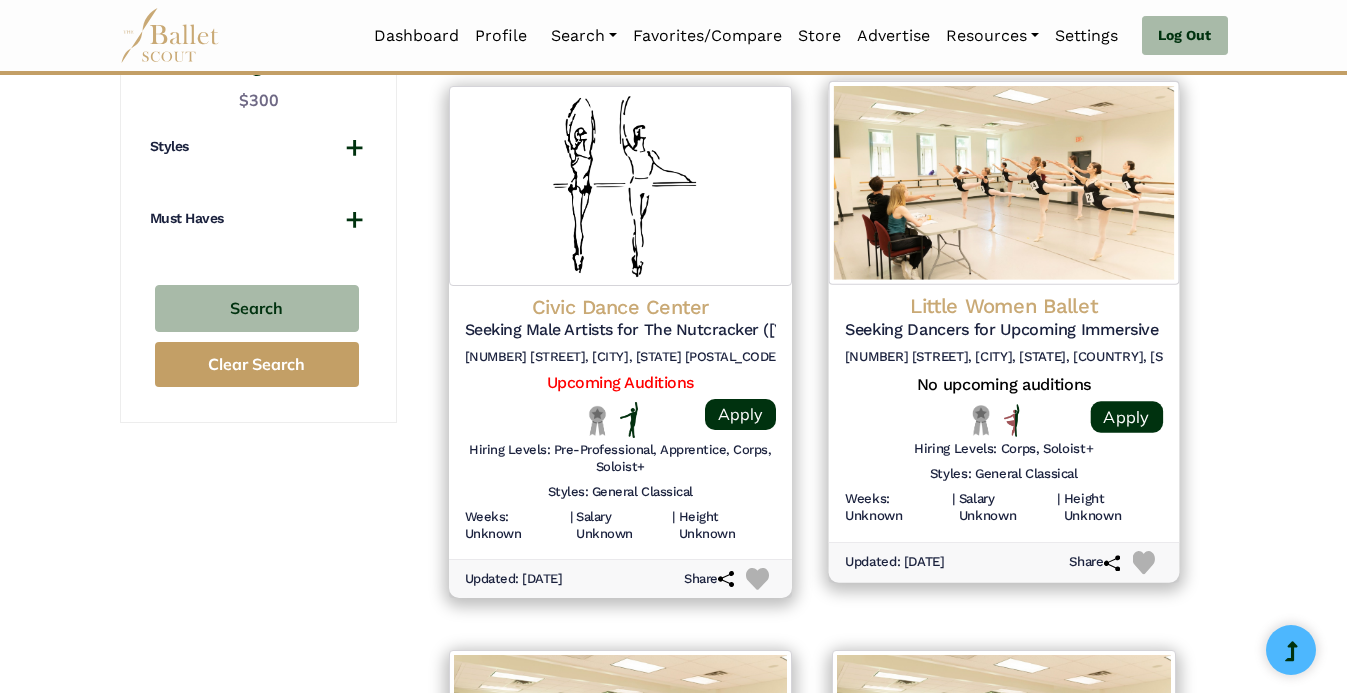 scroll, scrollTop: 2033, scrollLeft: 0, axis: vertical 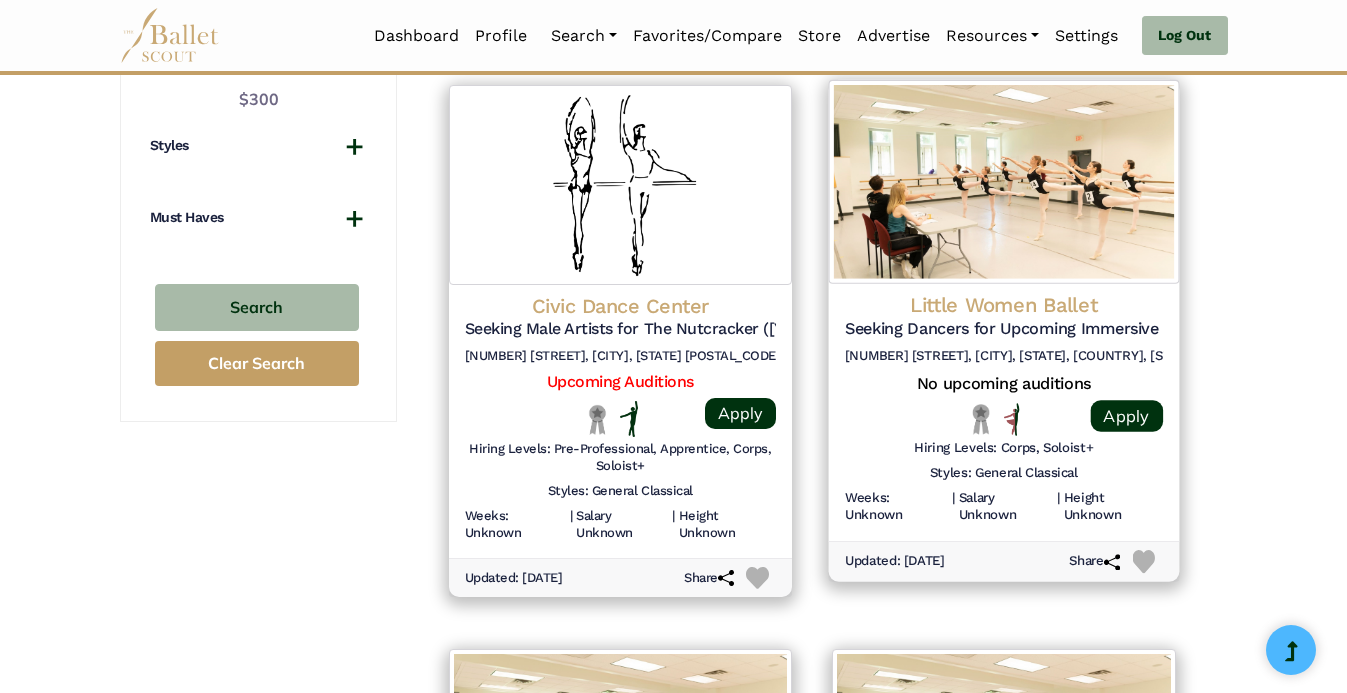 click on "Little Women Ballet" at bounding box center (1004, -1342) 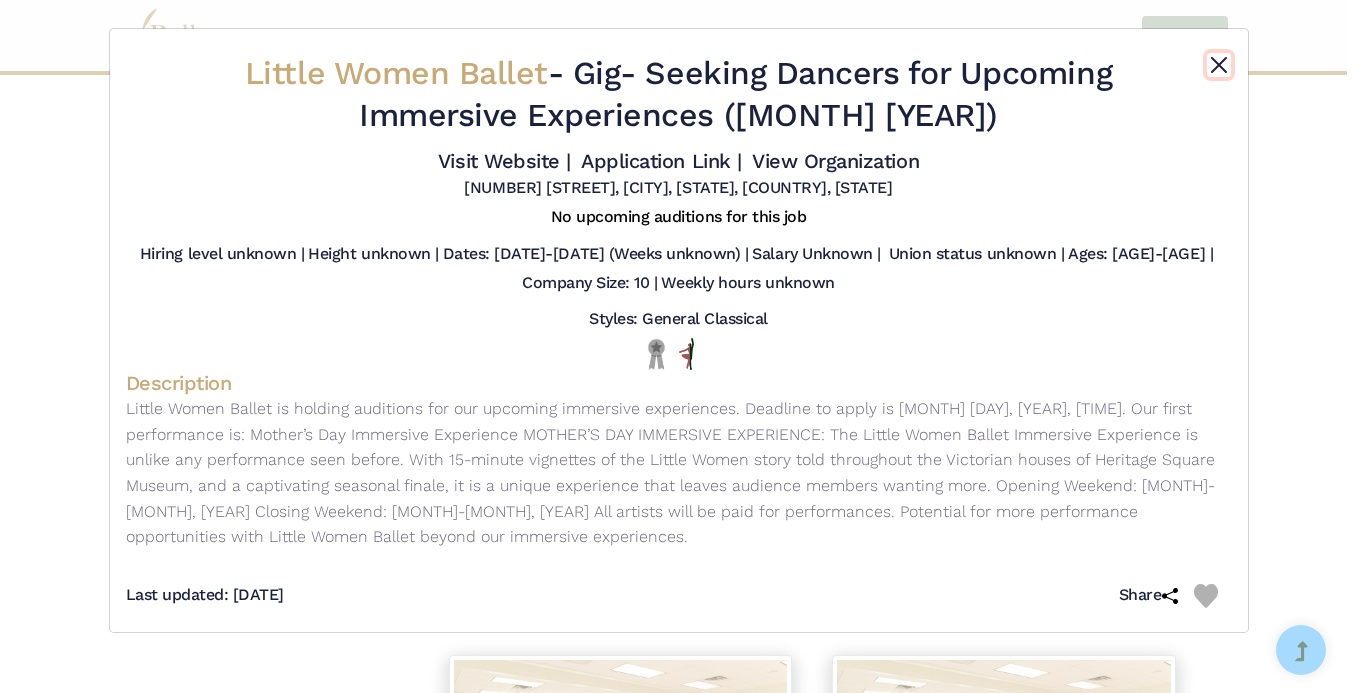 click at bounding box center (1219, 65) 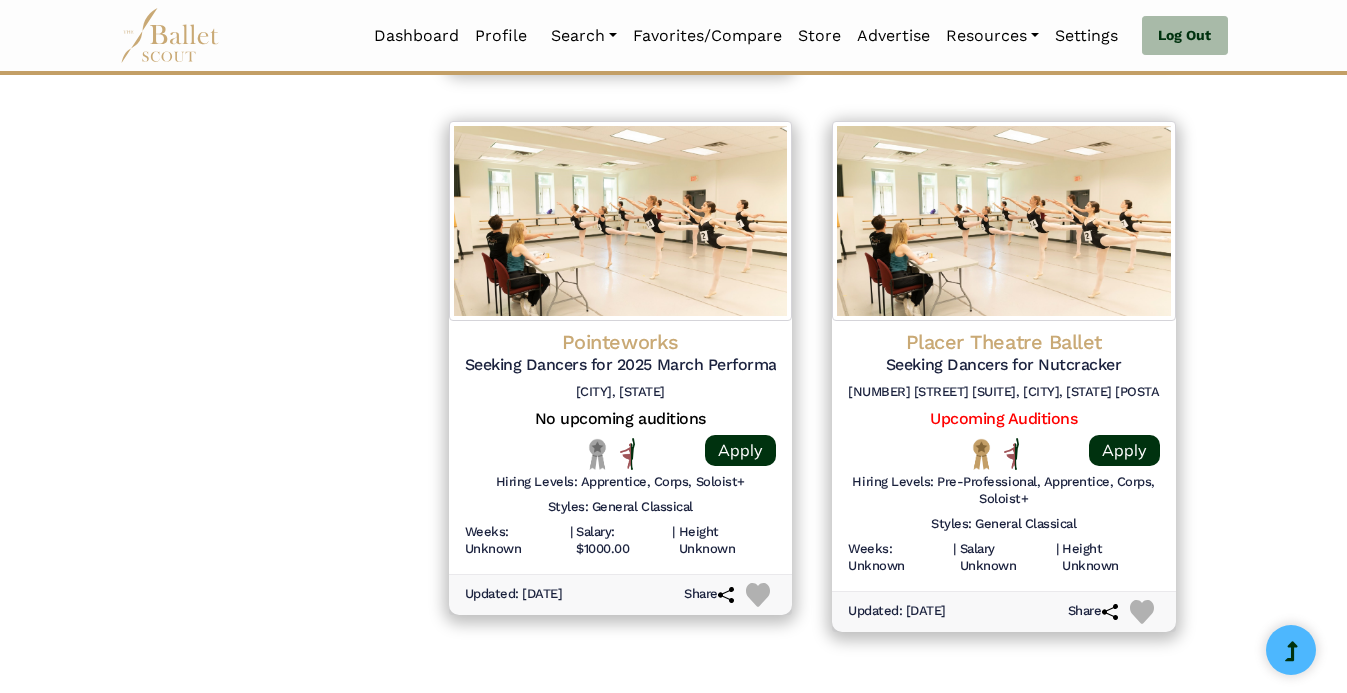 scroll, scrollTop: 2570, scrollLeft: 0, axis: vertical 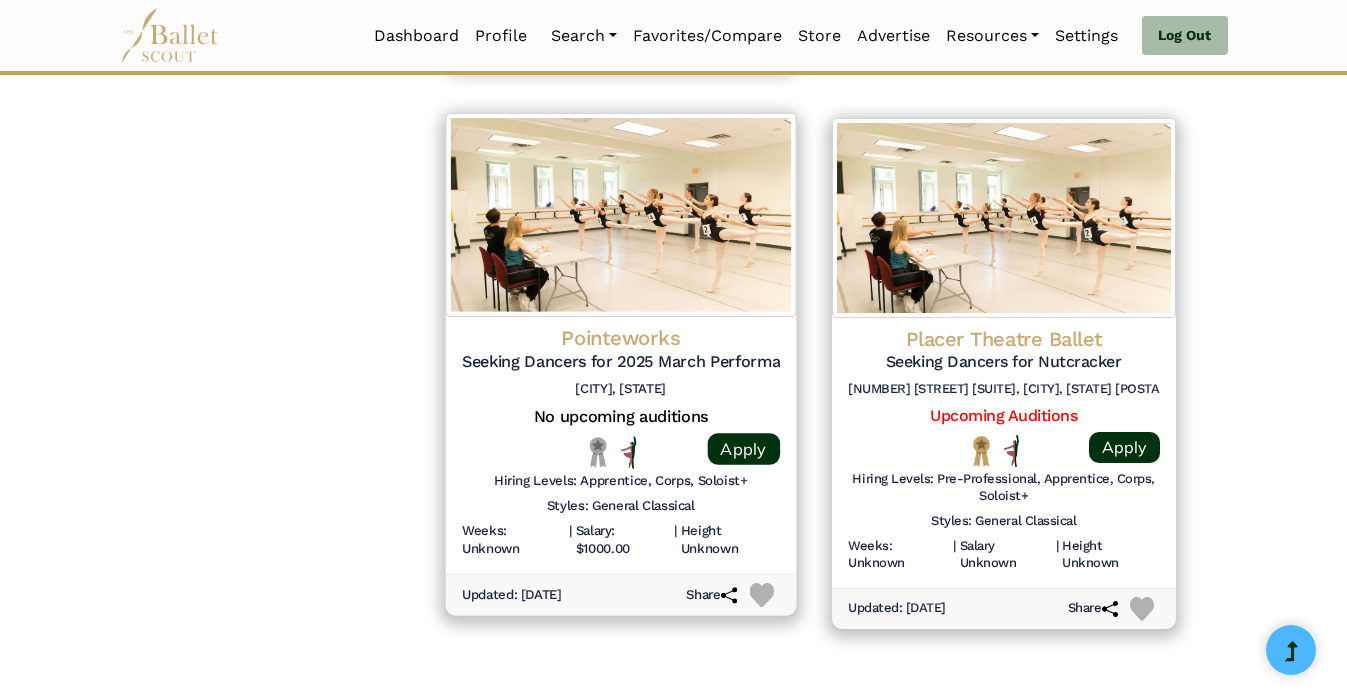 click on "Seeking Dancers for 2025 March Performance" at bounding box center (1004, -1856) 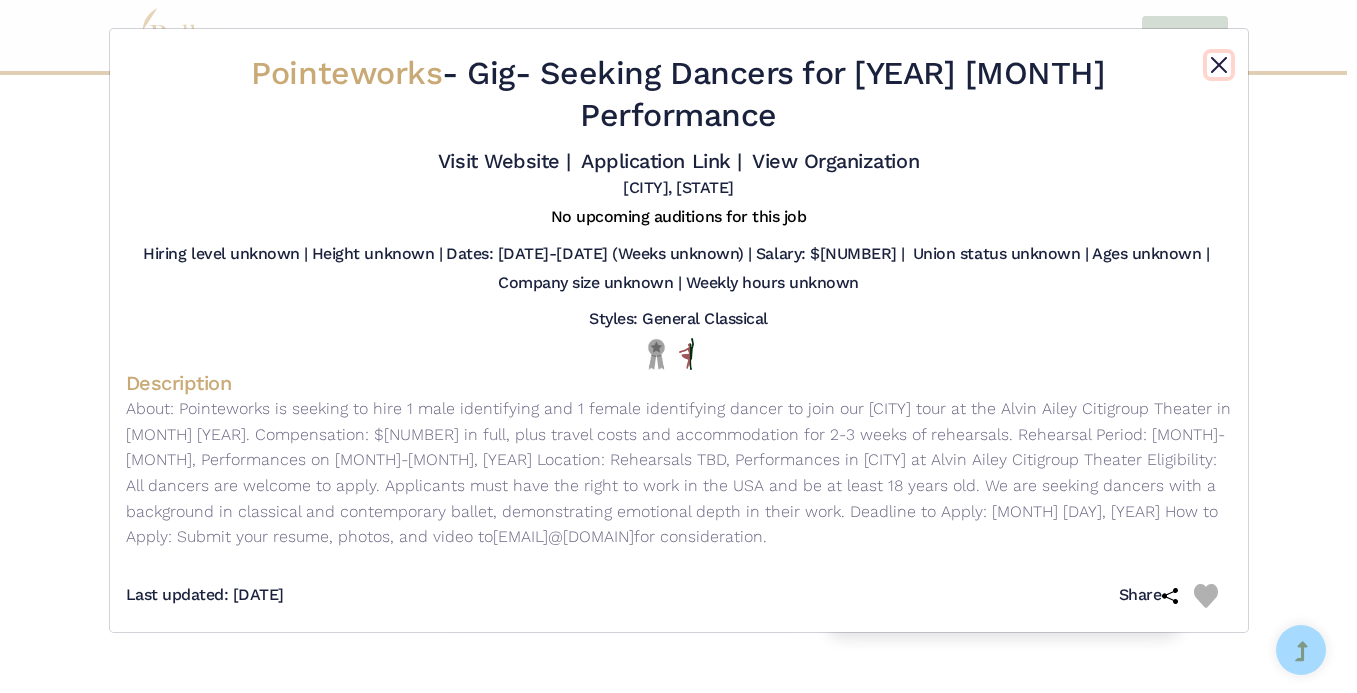 click at bounding box center [1219, 65] 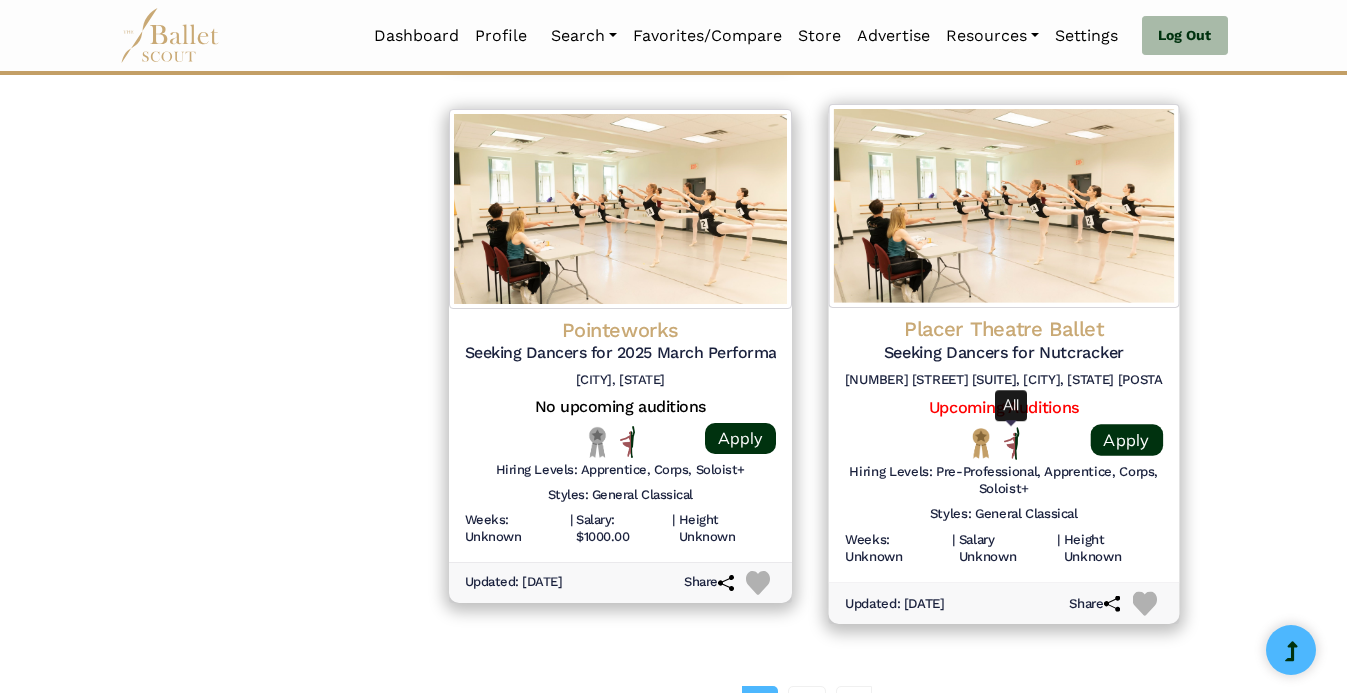 scroll, scrollTop: 2586, scrollLeft: 0, axis: vertical 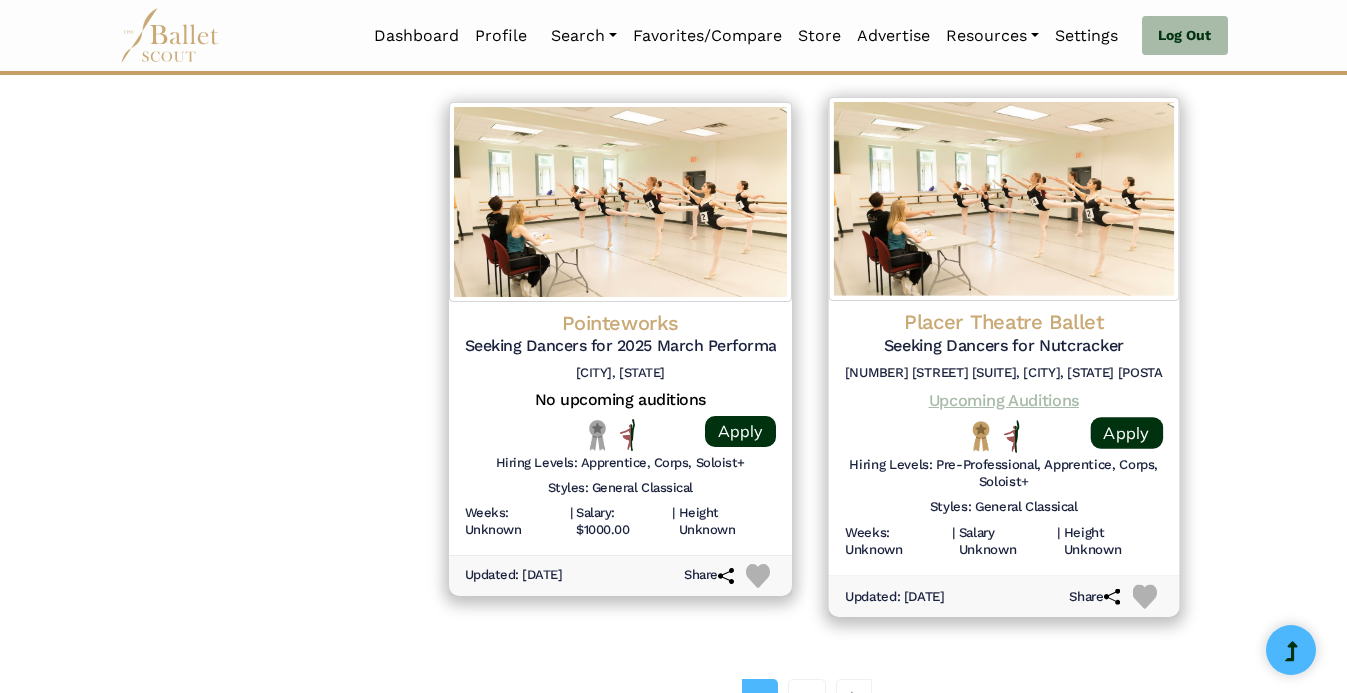click on "Upcoming Auditions" at bounding box center [1004, 400] 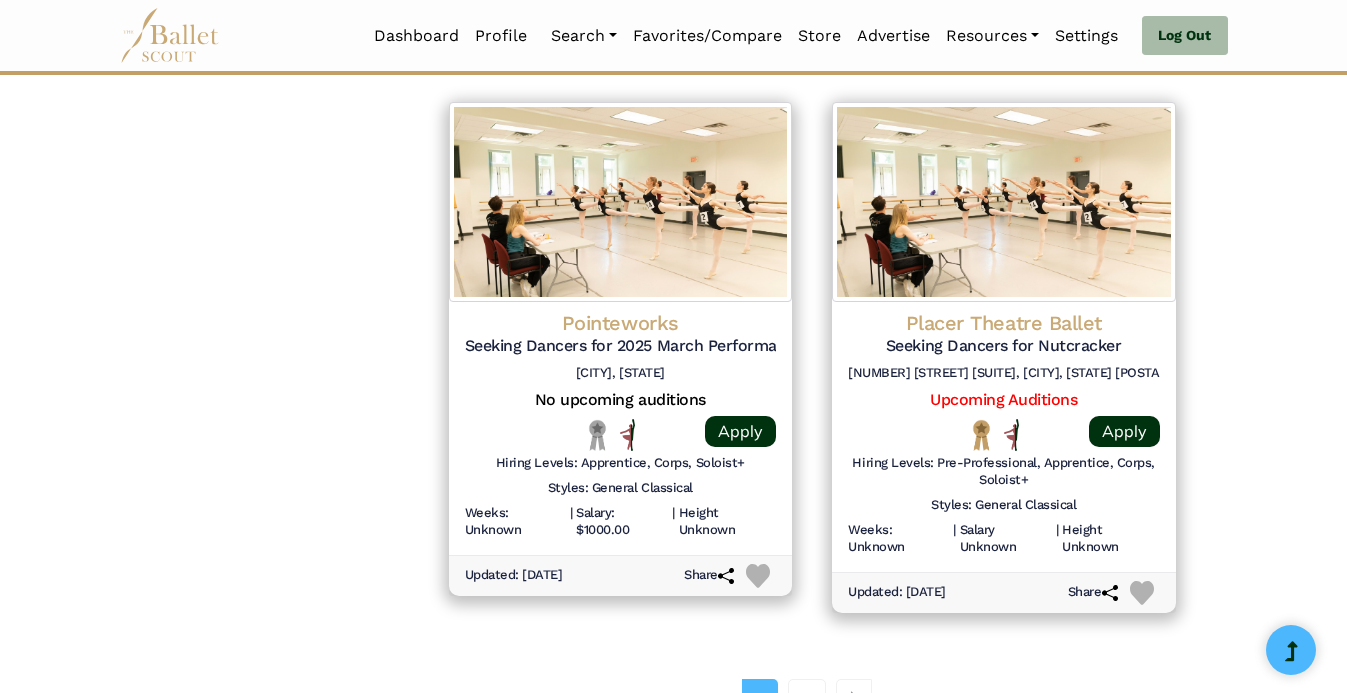 click on "**********" at bounding box center (258, -759) 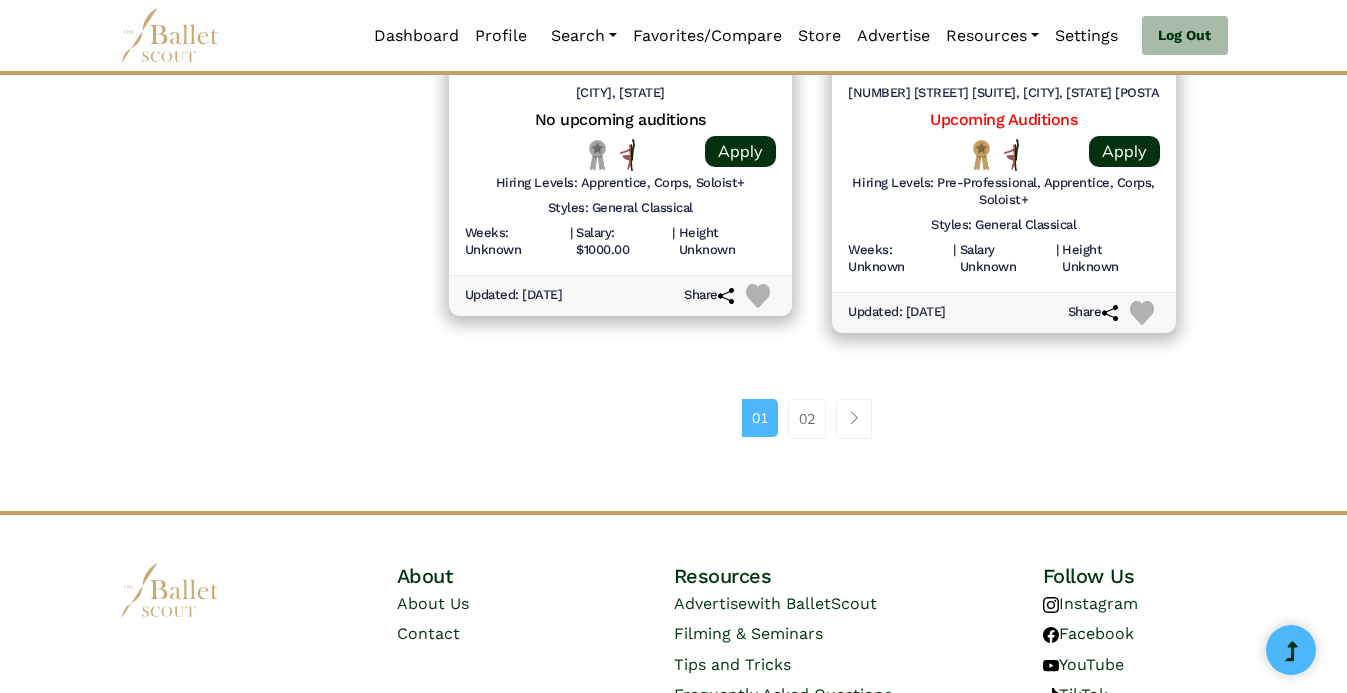 scroll, scrollTop: 2965, scrollLeft: 0, axis: vertical 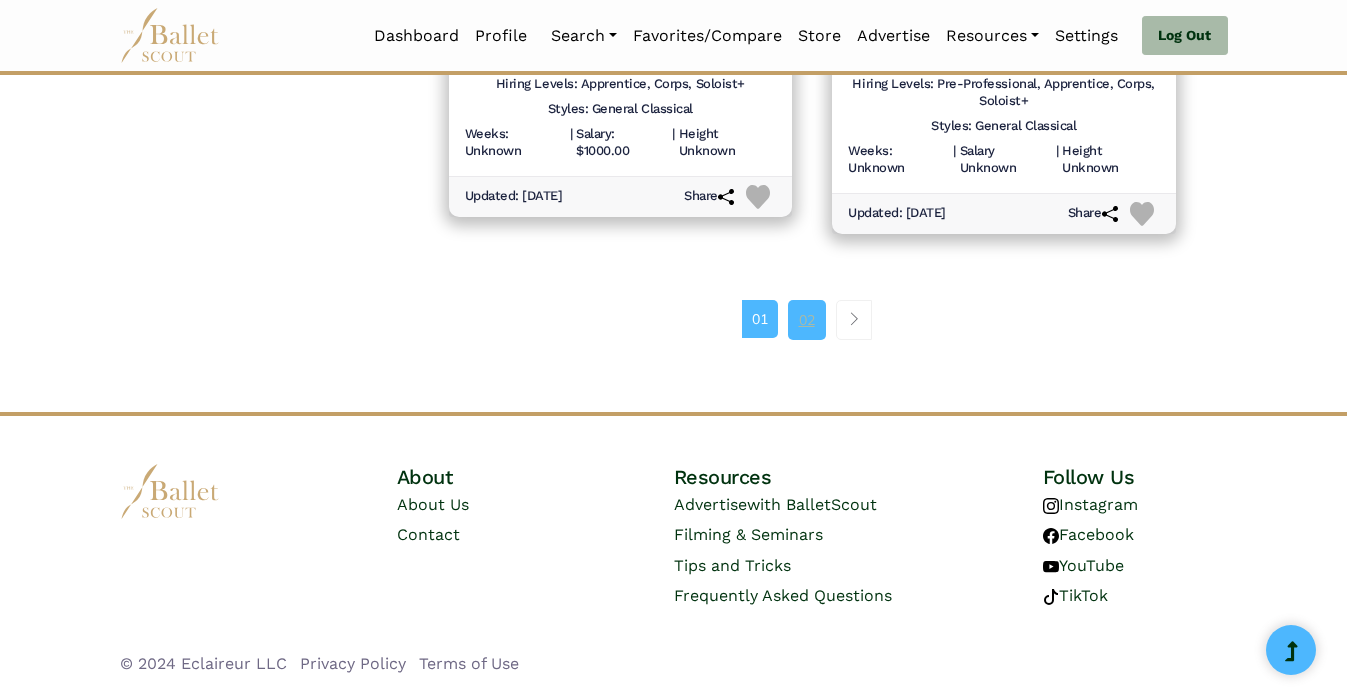 click on "02" at bounding box center (807, 320) 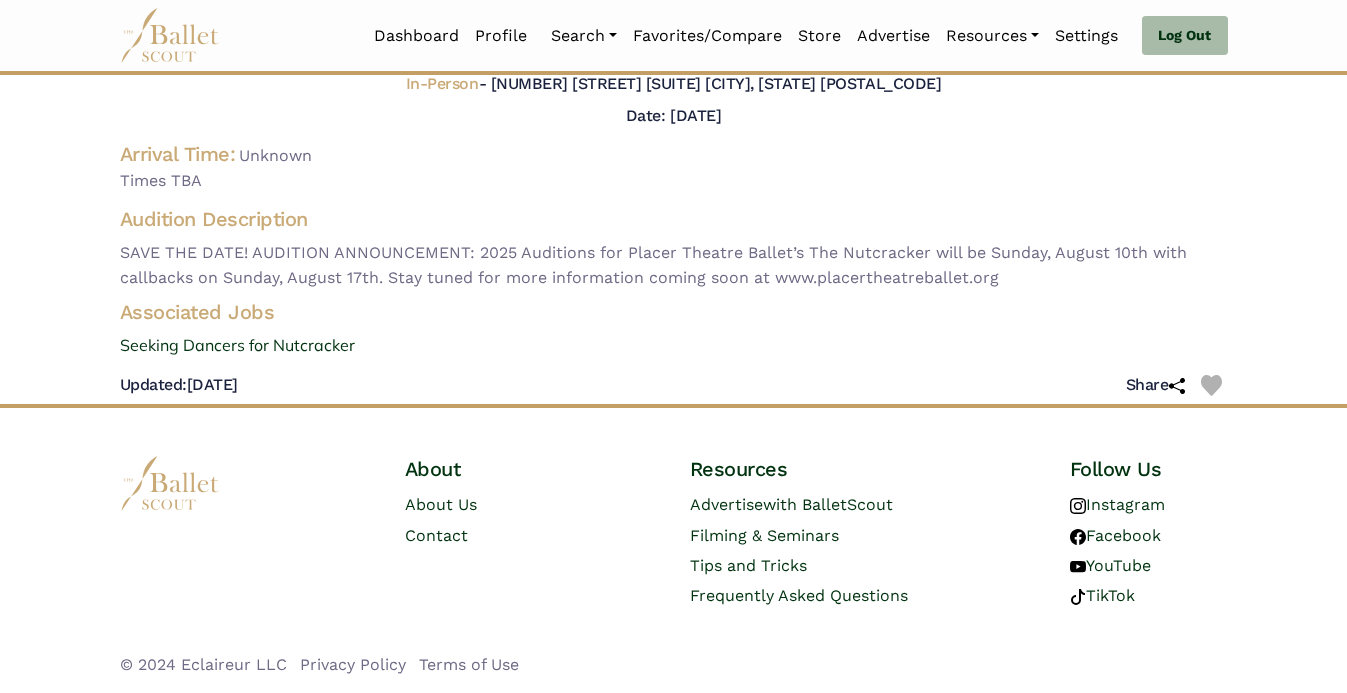 scroll, scrollTop: 0, scrollLeft: 0, axis: both 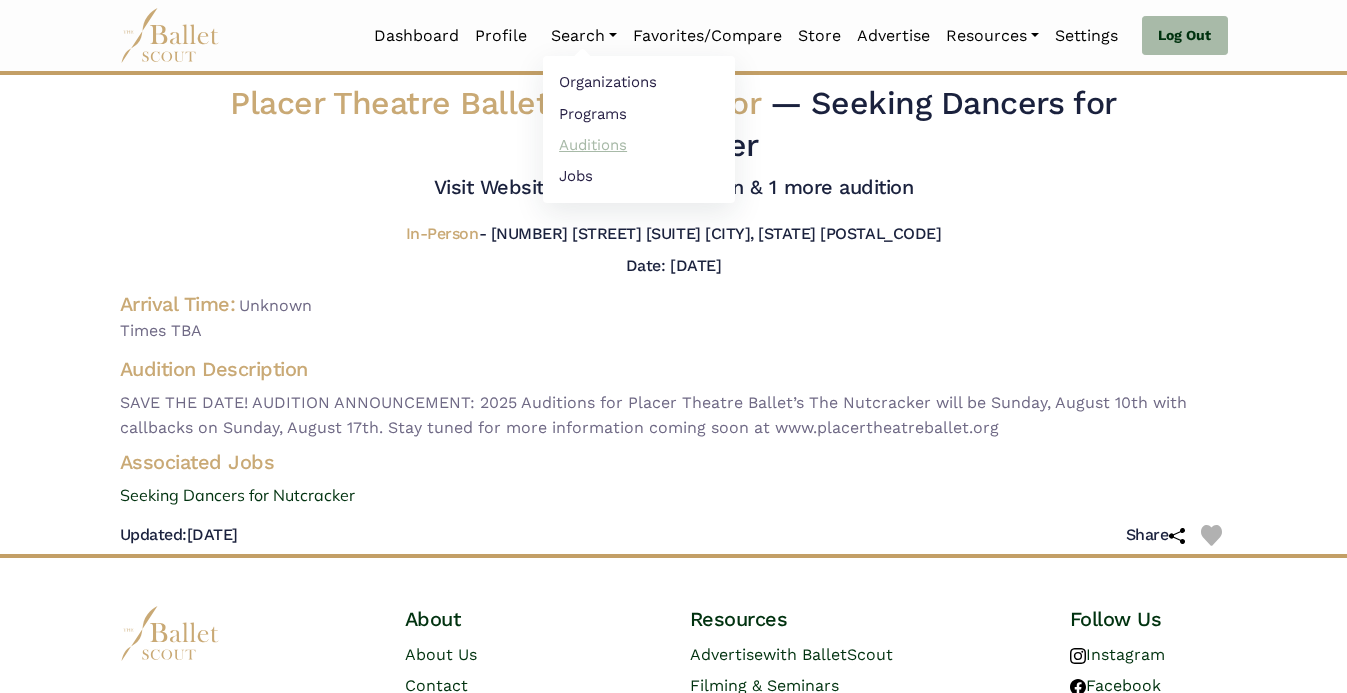 click on "Auditions" at bounding box center (639, 144) 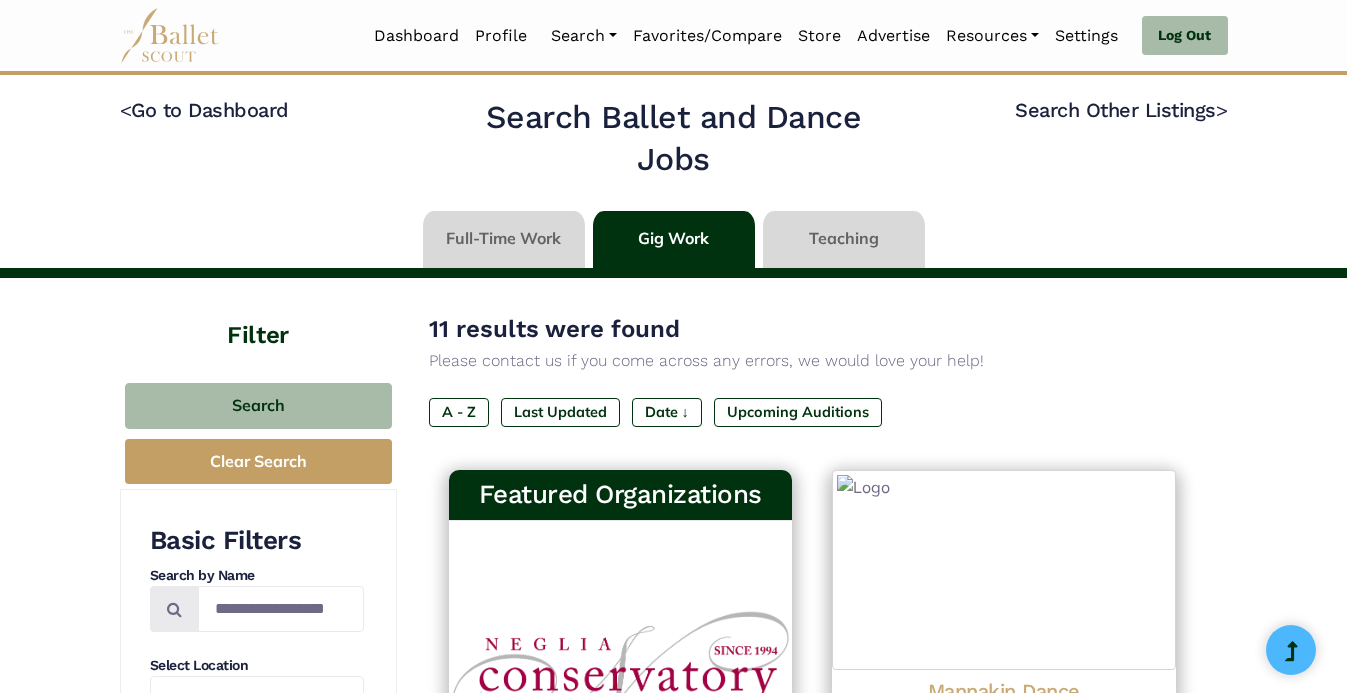 select on "**" 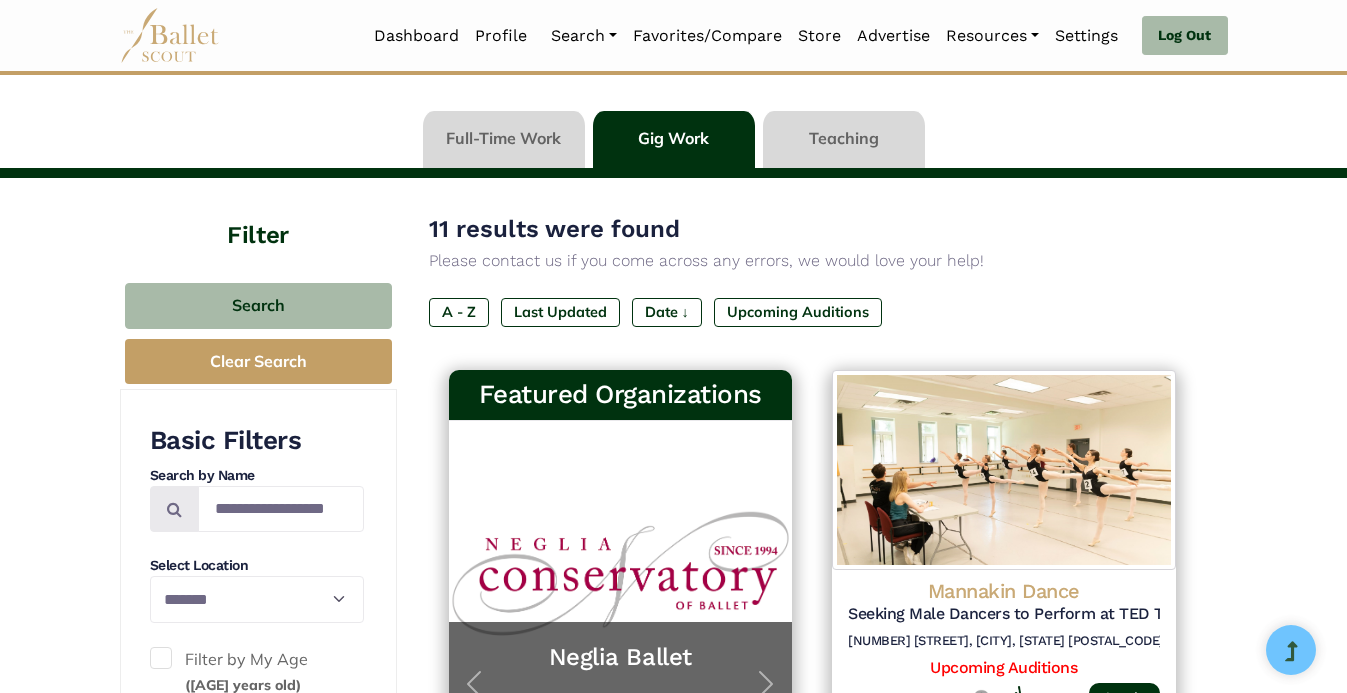 scroll, scrollTop: 0, scrollLeft: 0, axis: both 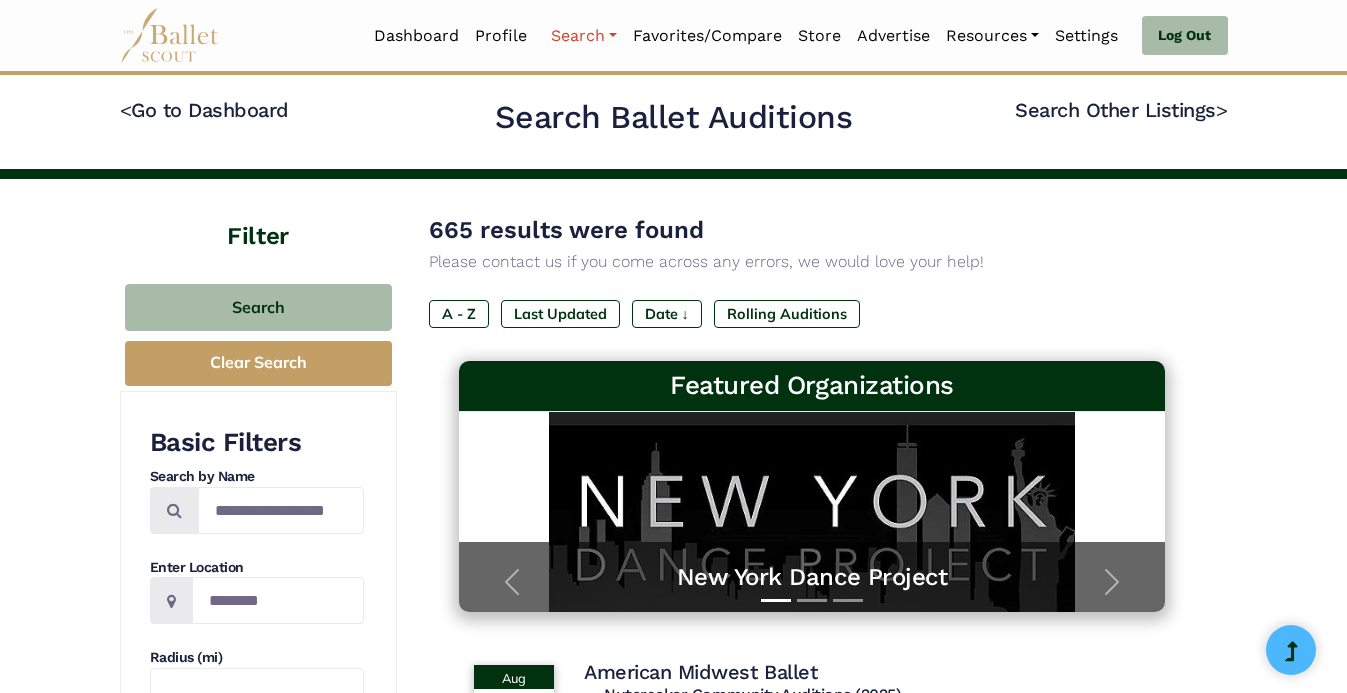 click on "Search" at bounding box center [584, 36] 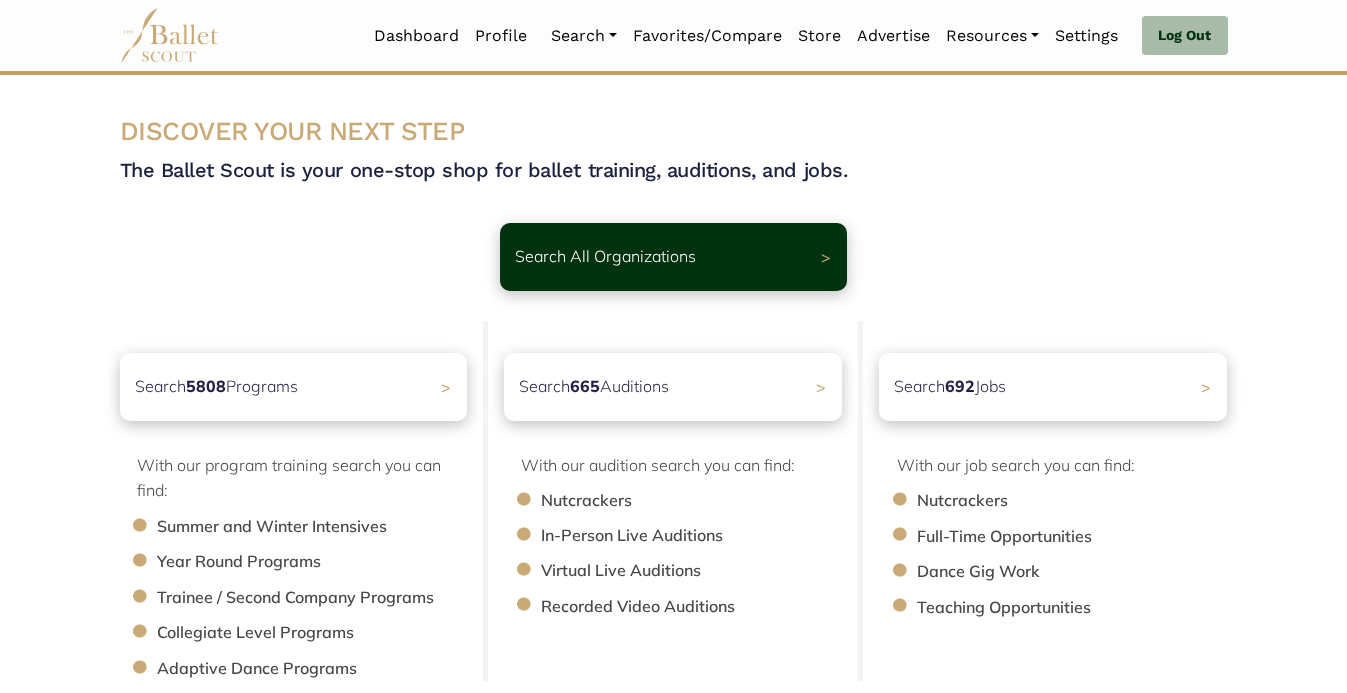 scroll, scrollTop: 0, scrollLeft: 0, axis: both 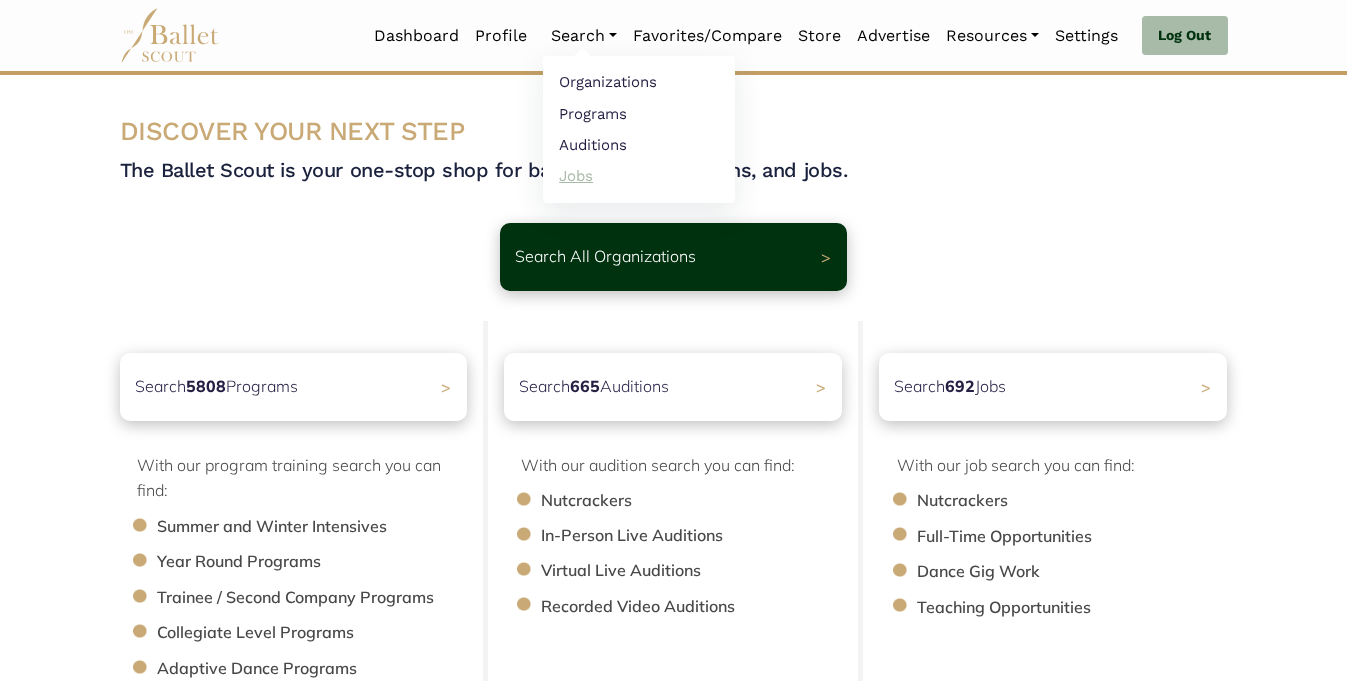 click on "Jobs" at bounding box center (639, 175) 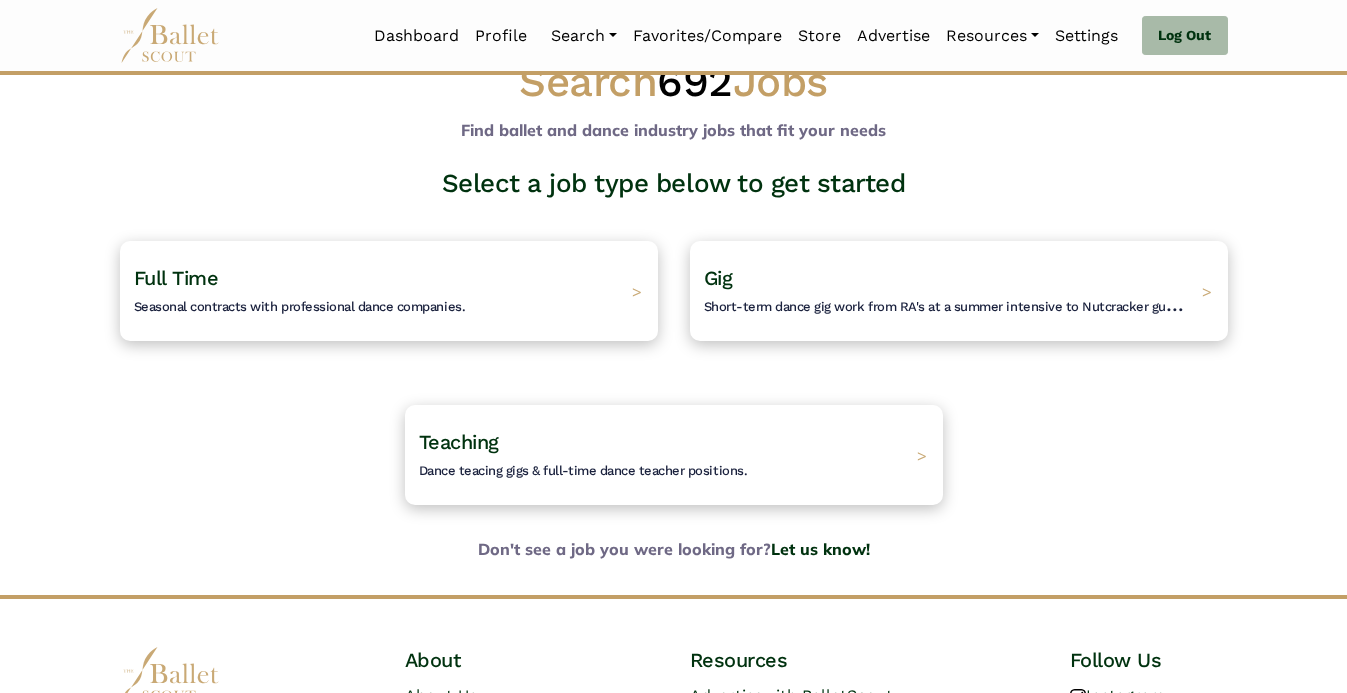scroll, scrollTop: 55, scrollLeft: 0, axis: vertical 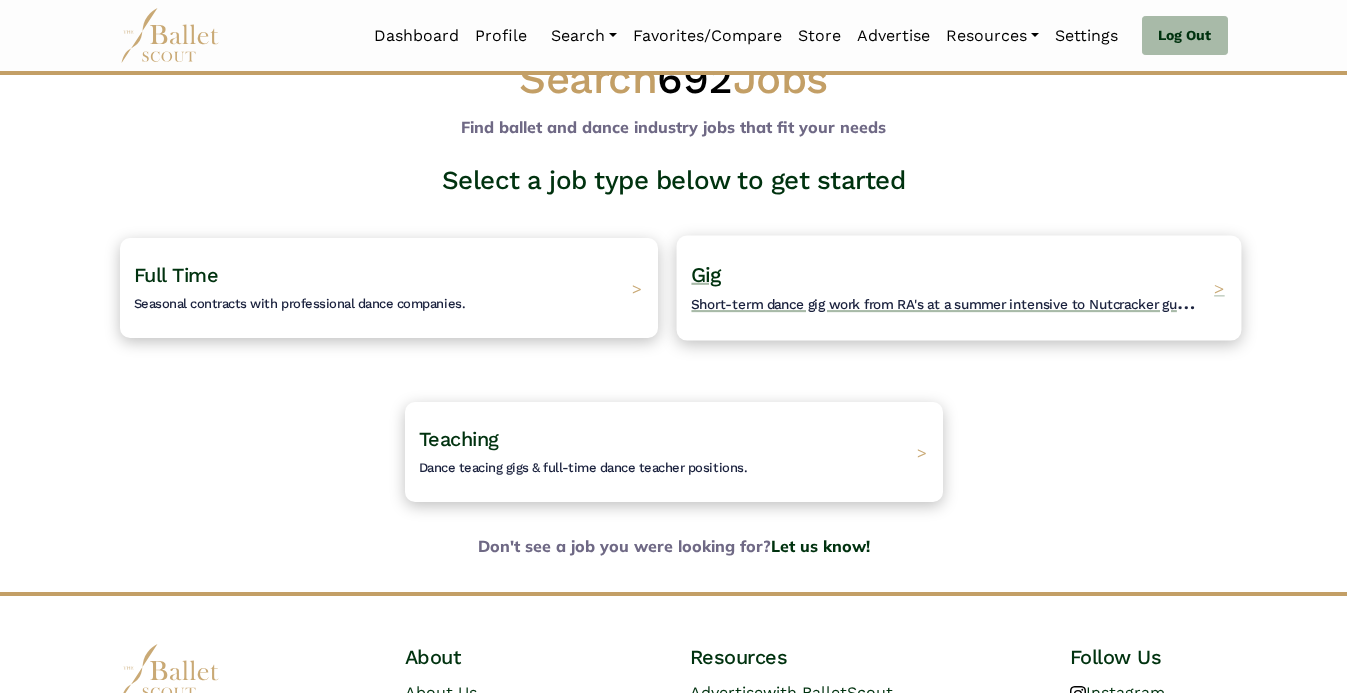 click on "Gig Short-term dance gig
work from RA's at a summer intensive to Nutcracker guestings." at bounding box center [947, 288] 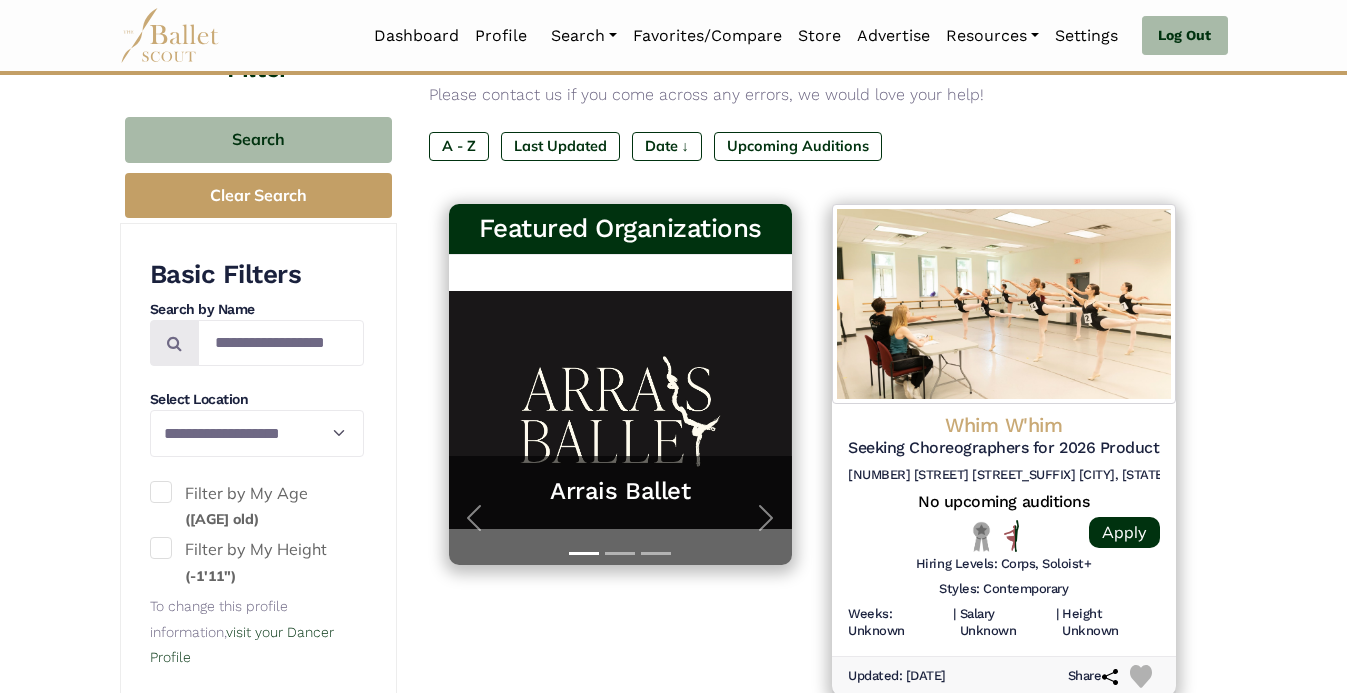 scroll, scrollTop: 269, scrollLeft: 0, axis: vertical 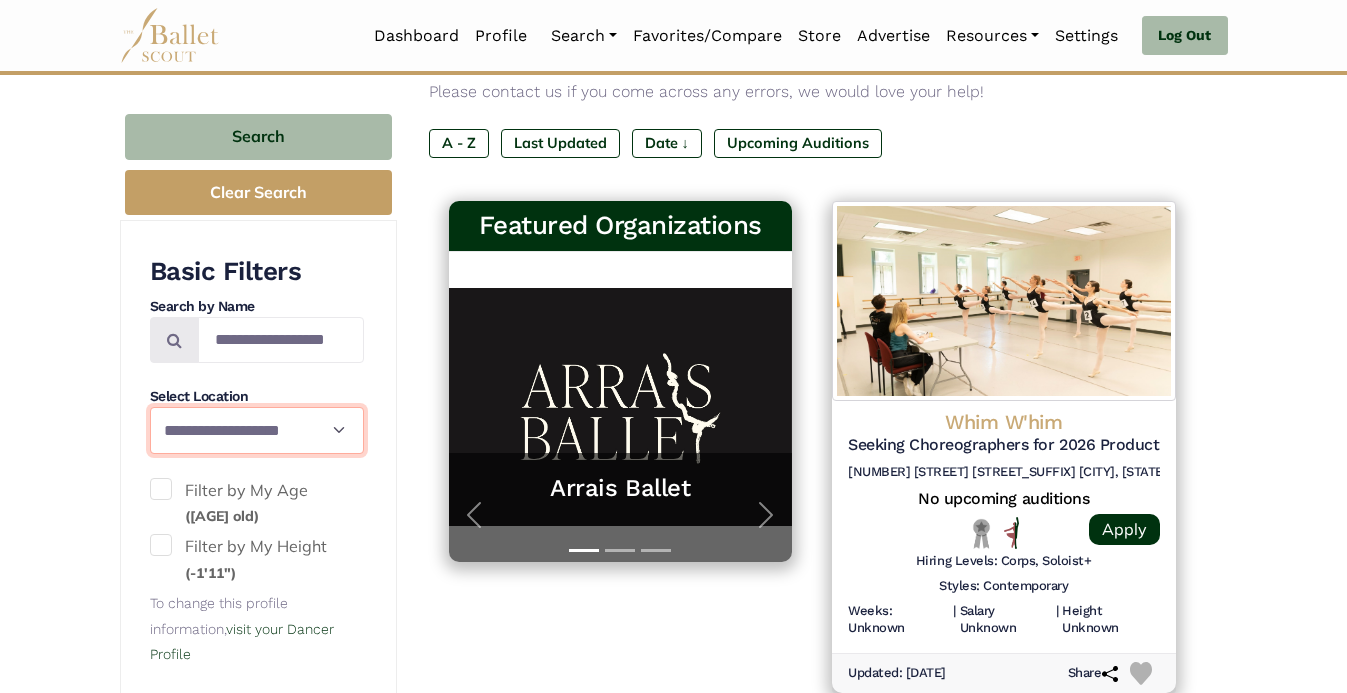 click on "**********" at bounding box center (257, 430) 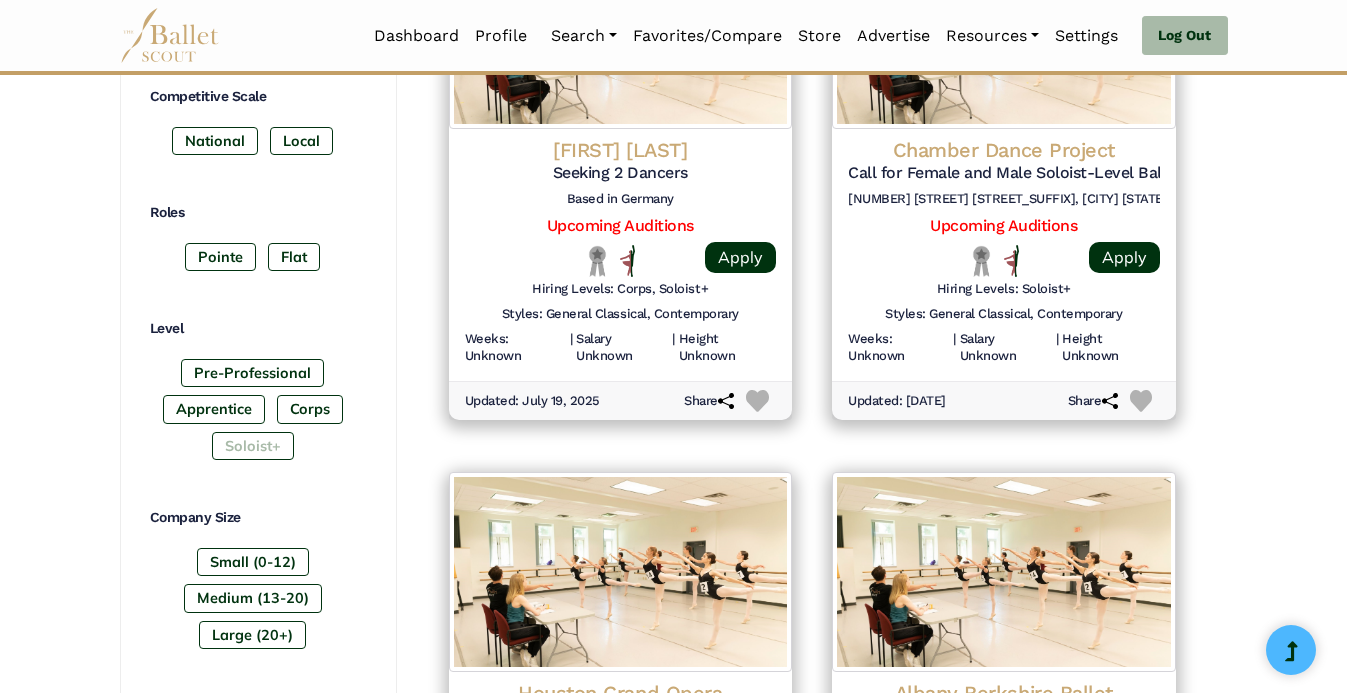 scroll, scrollTop: 1048, scrollLeft: 0, axis: vertical 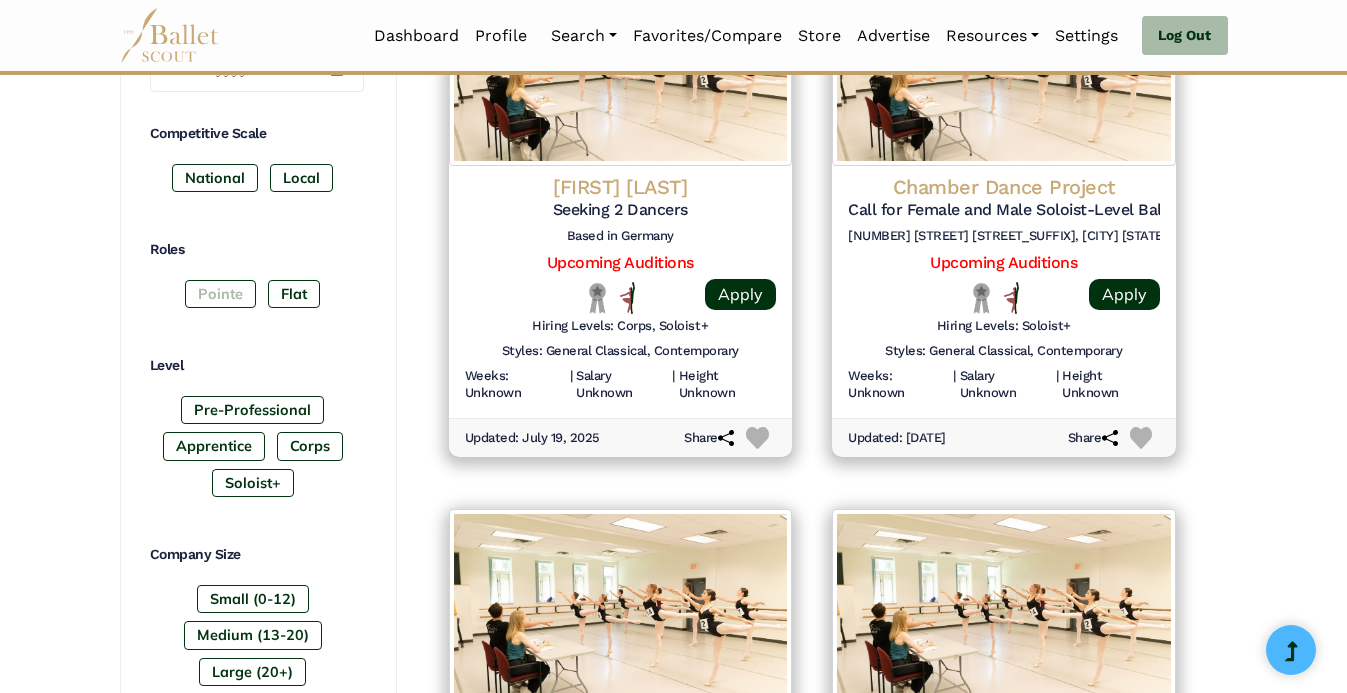 click on "Pointe" at bounding box center (220, 294) 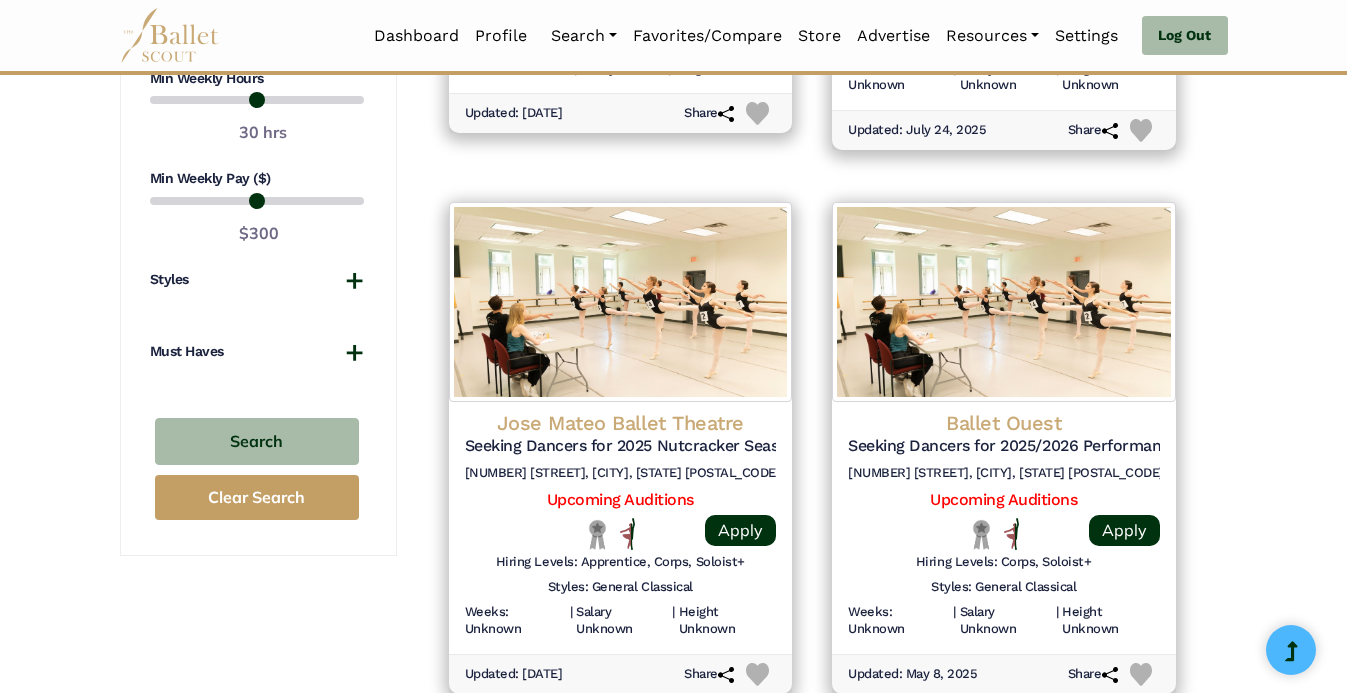 scroll, scrollTop: 1980, scrollLeft: 0, axis: vertical 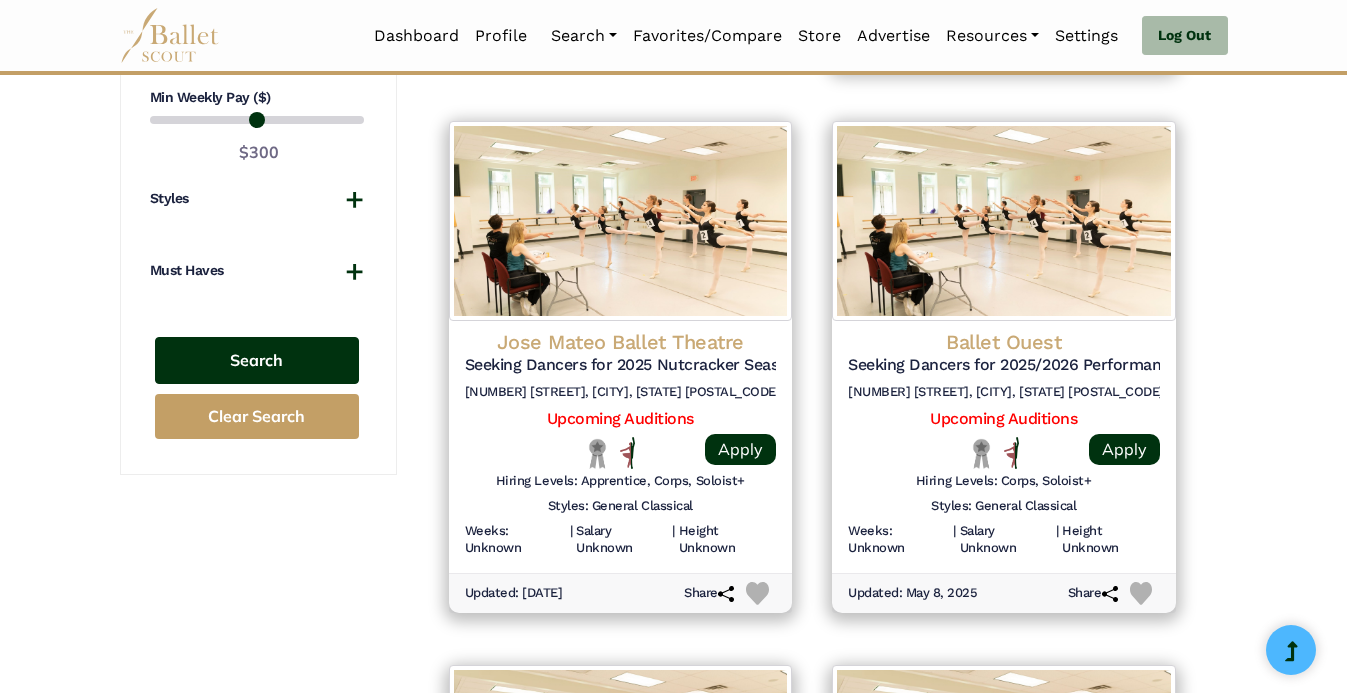 click on "Search" at bounding box center [257, 360] 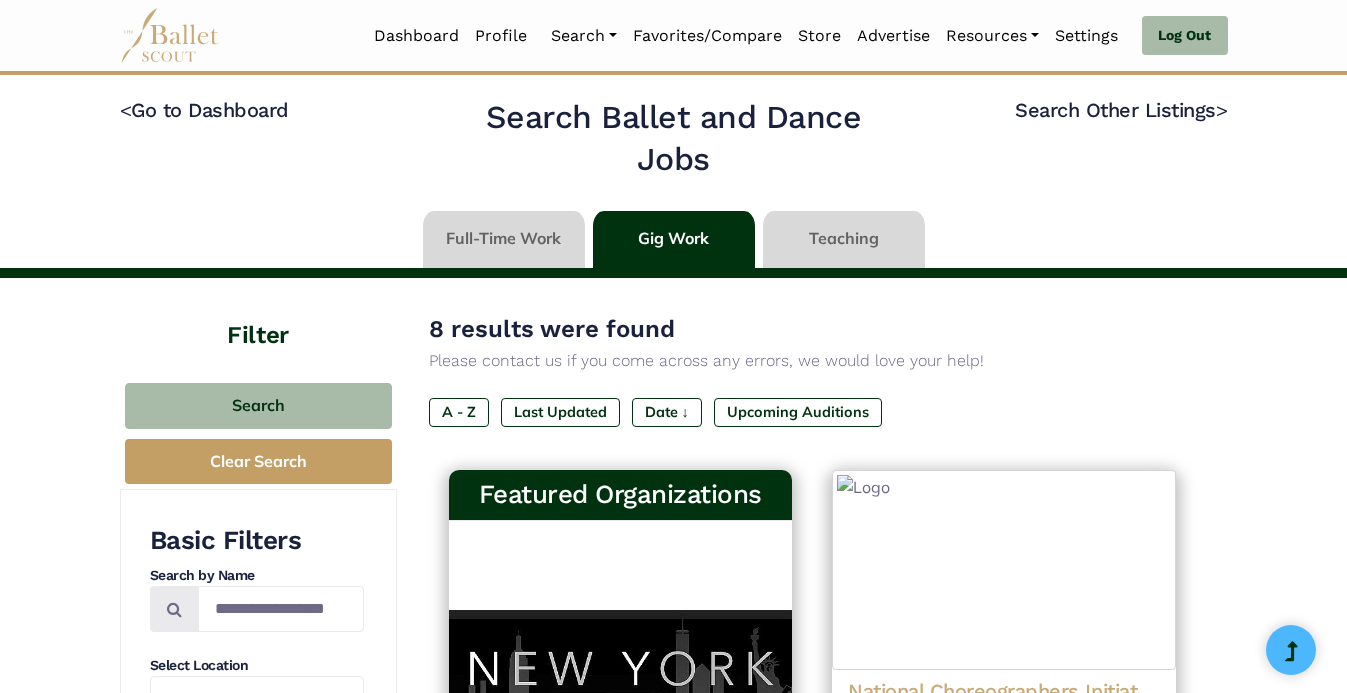 select on "**" 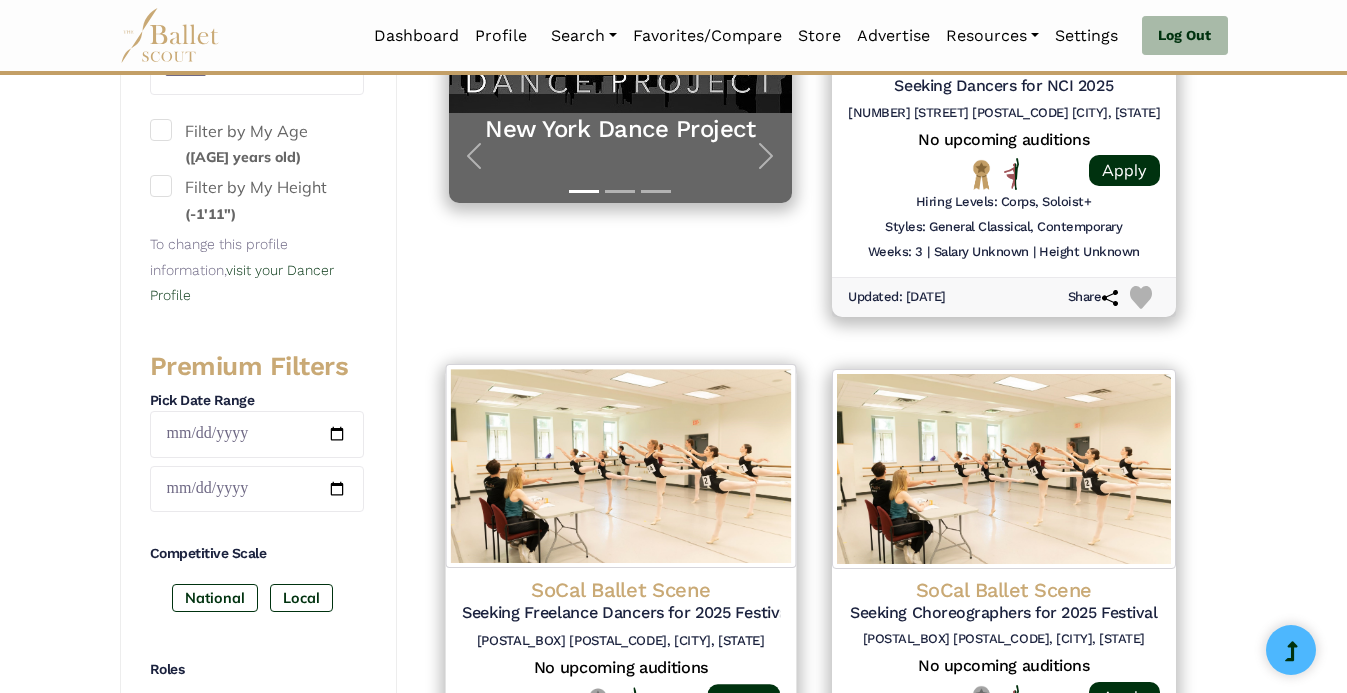 scroll, scrollTop: 0, scrollLeft: 0, axis: both 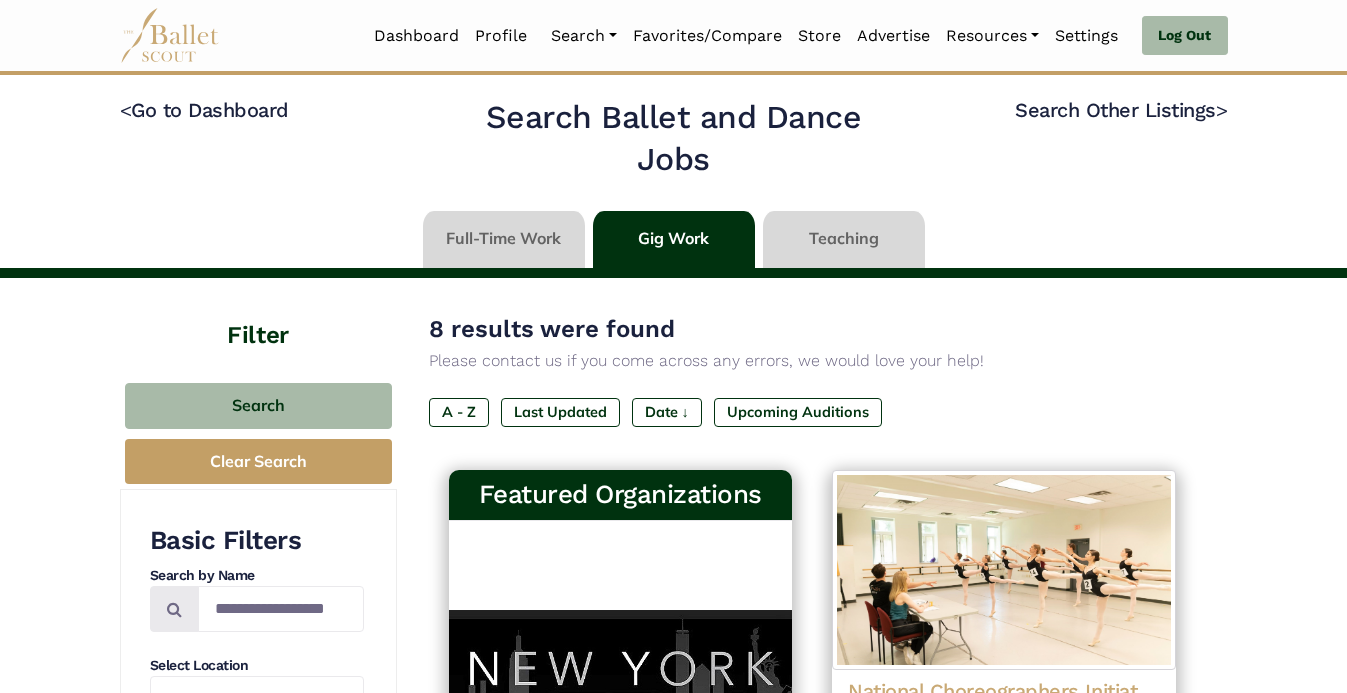 click at bounding box center (844, 239) 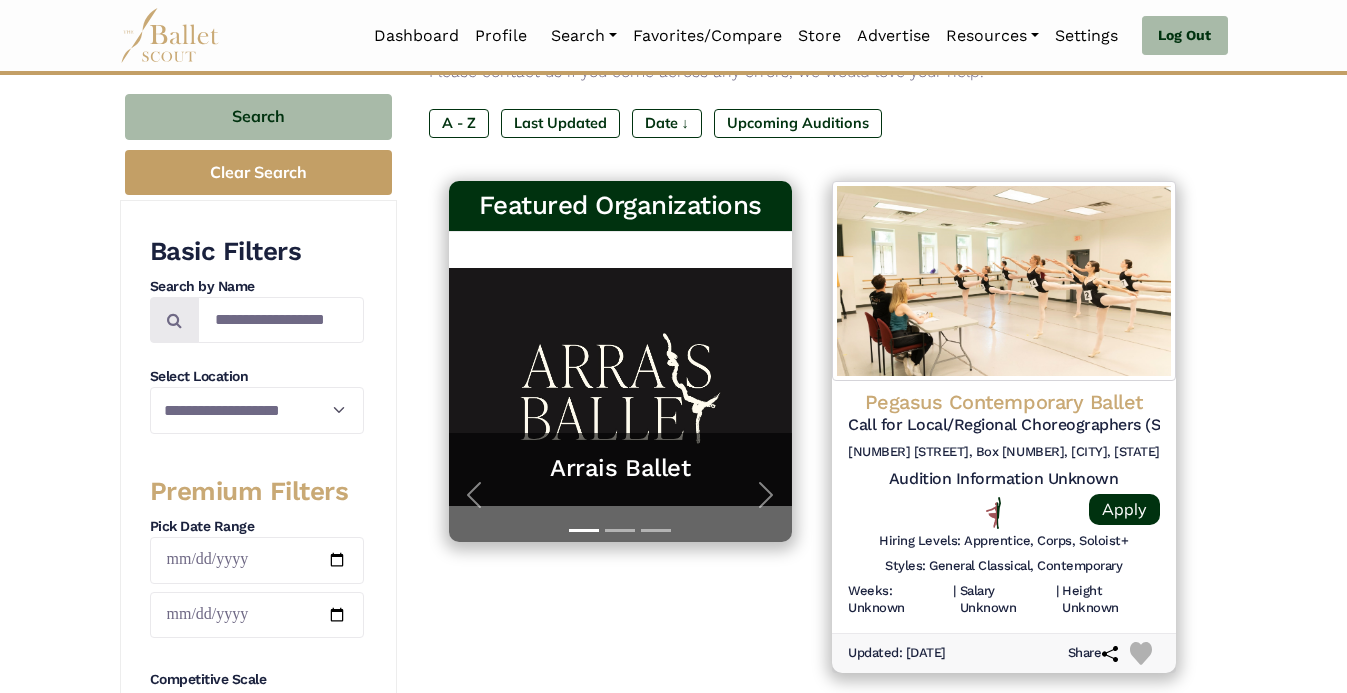 scroll, scrollTop: 290, scrollLeft: 0, axis: vertical 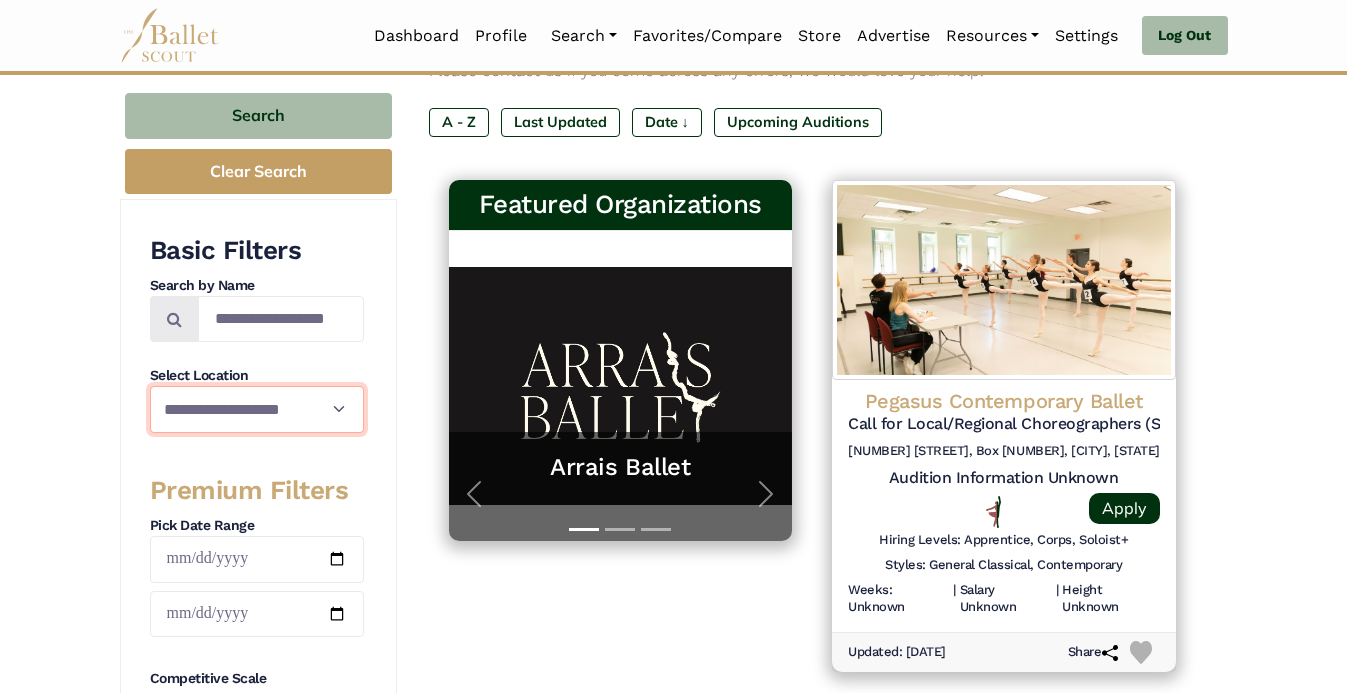 click on "**********" at bounding box center (257, 409) 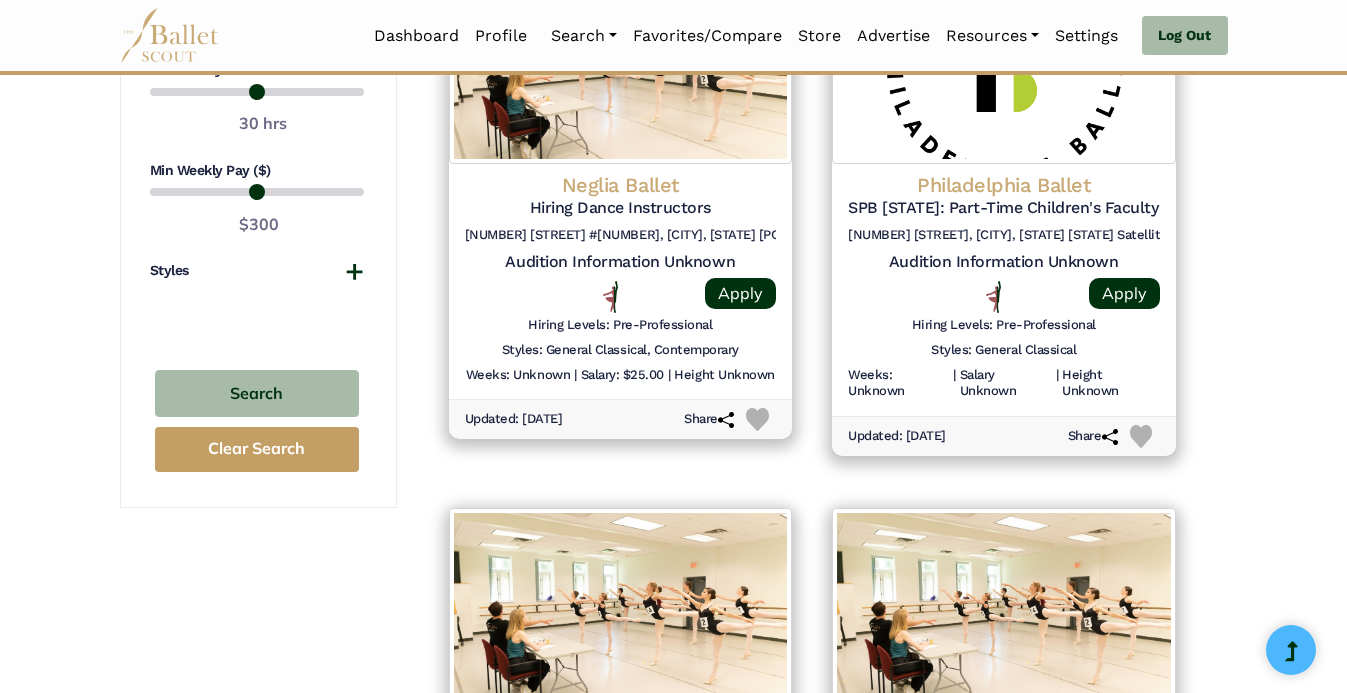scroll, scrollTop: 1597, scrollLeft: 0, axis: vertical 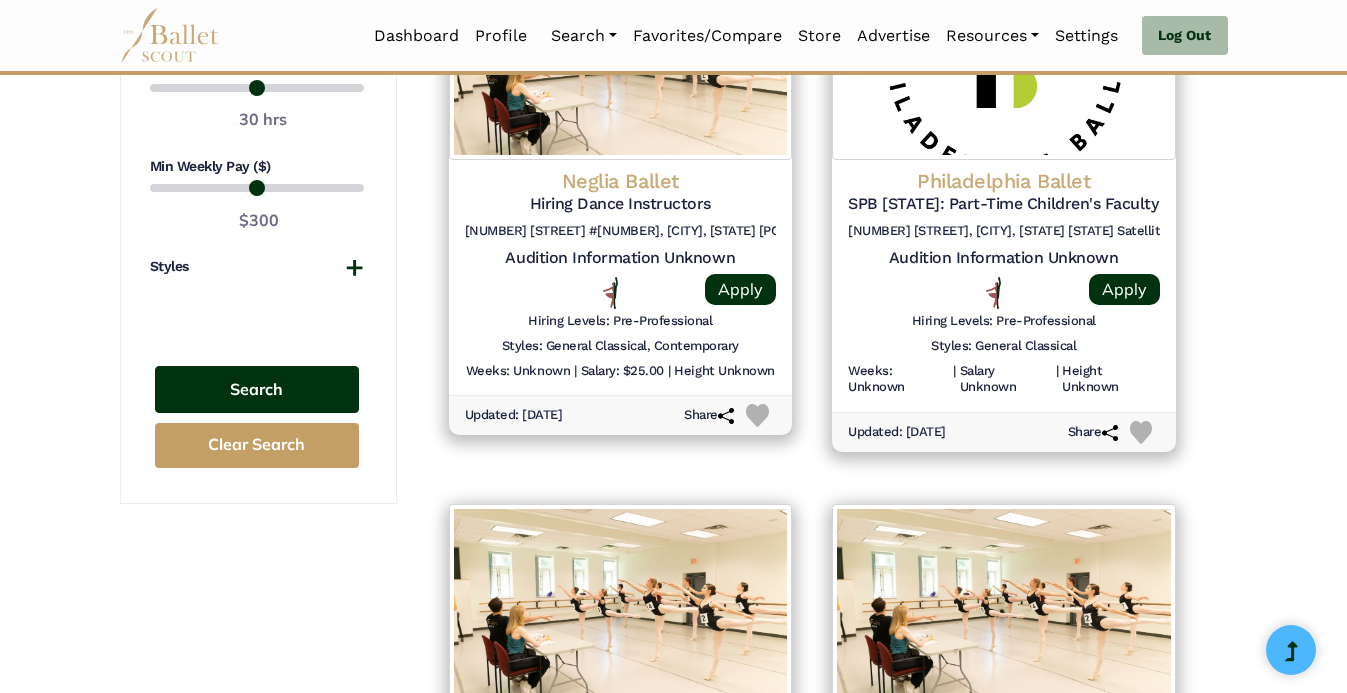 click on "Search" at bounding box center (257, 389) 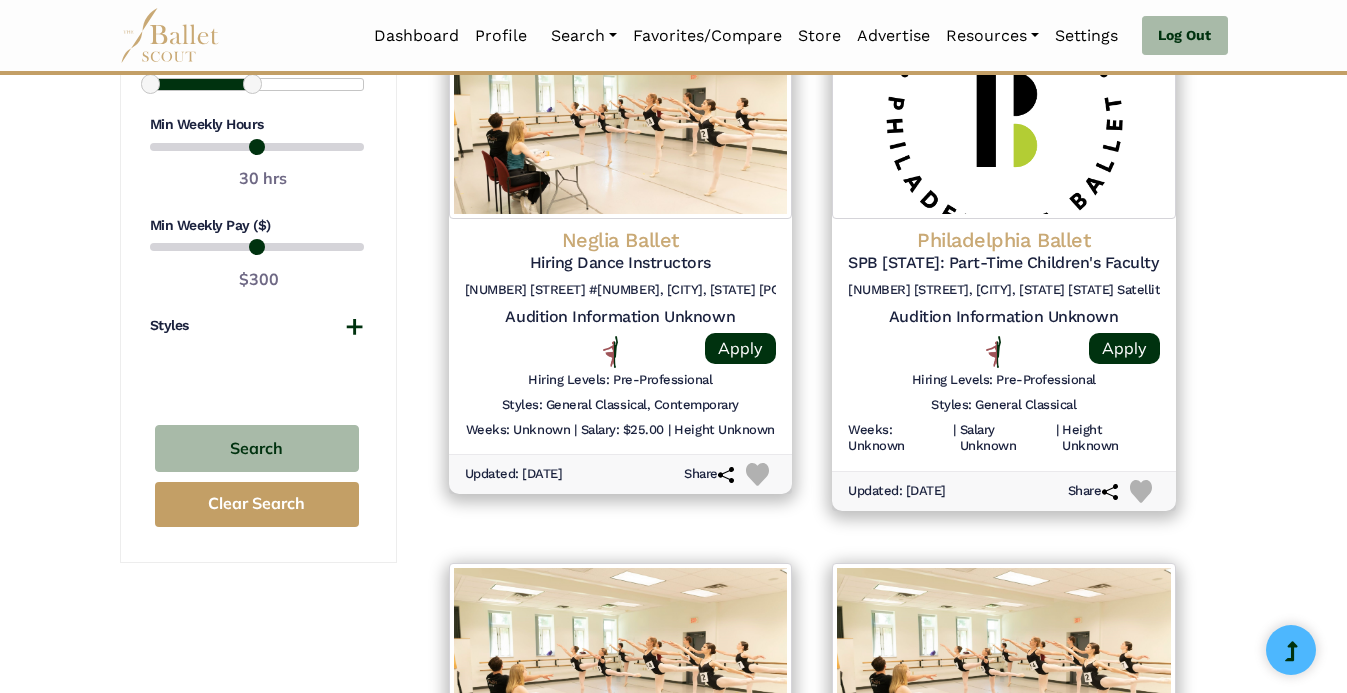 scroll, scrollTop: 1579, scrollLeft: 0, axis: vertical 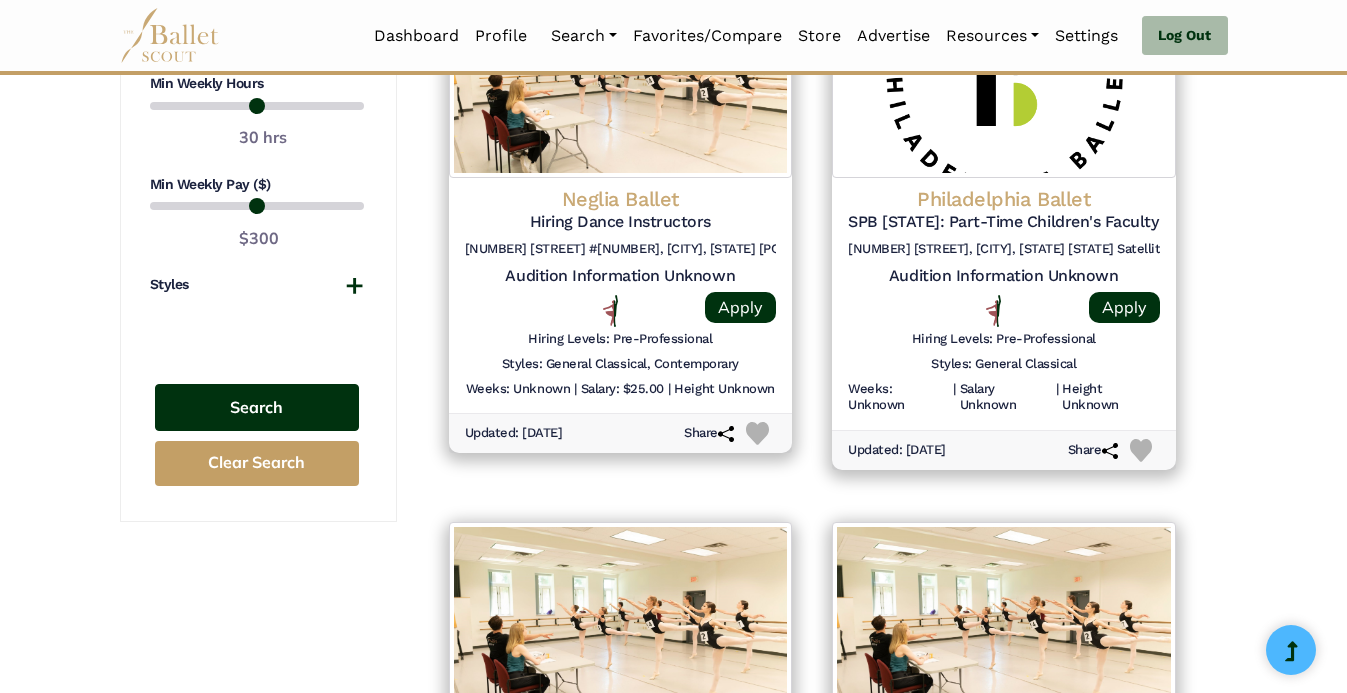click on "Search" at bounding box center [257, 407] 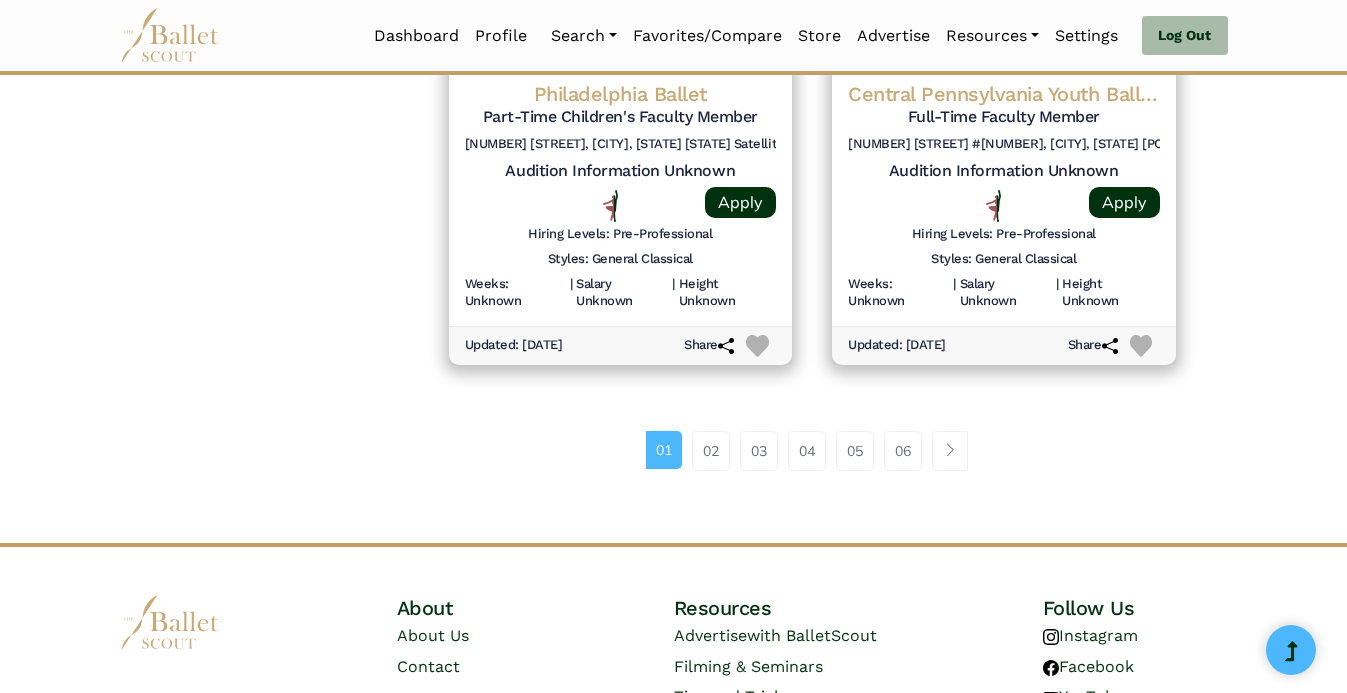 scroll, scrollTop: 2847, scrollLeft: 0, axis: vertical 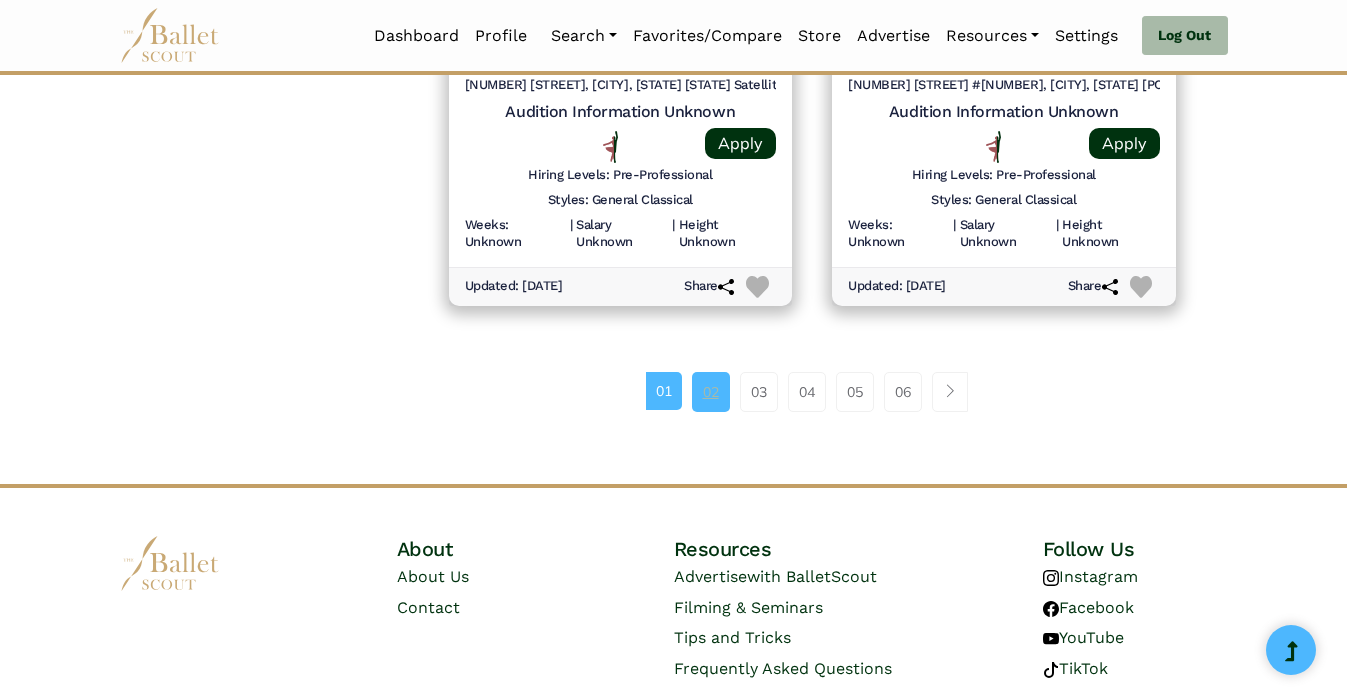 click on "02" at bounding box center [711, 392] 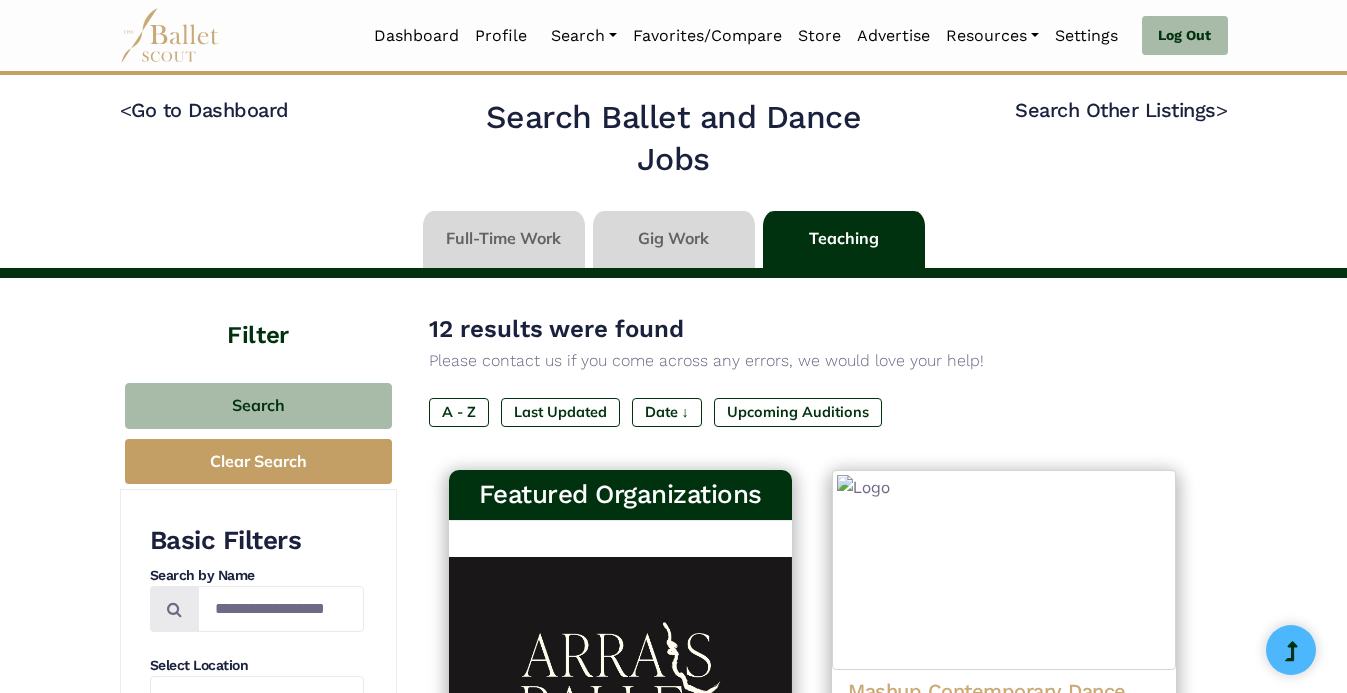 select on "**" 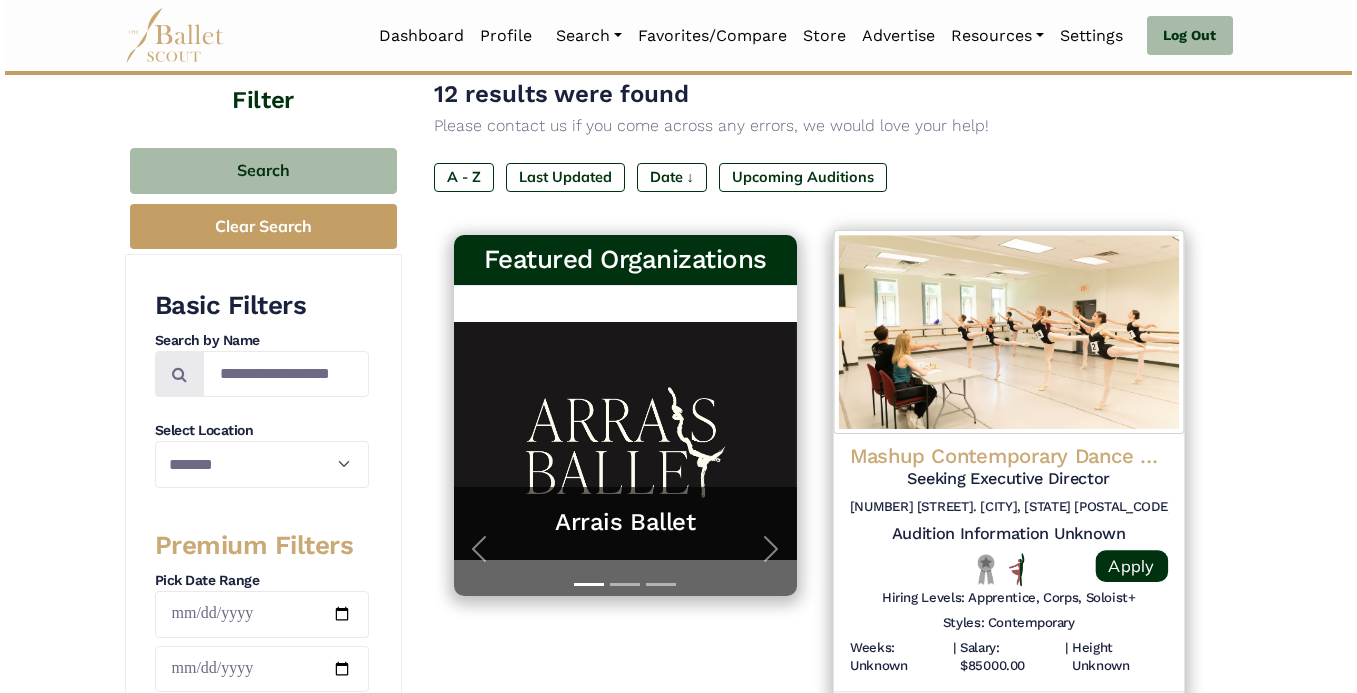 scroll, scrollTop: 234, scrollLeft: 0, axis: vertical 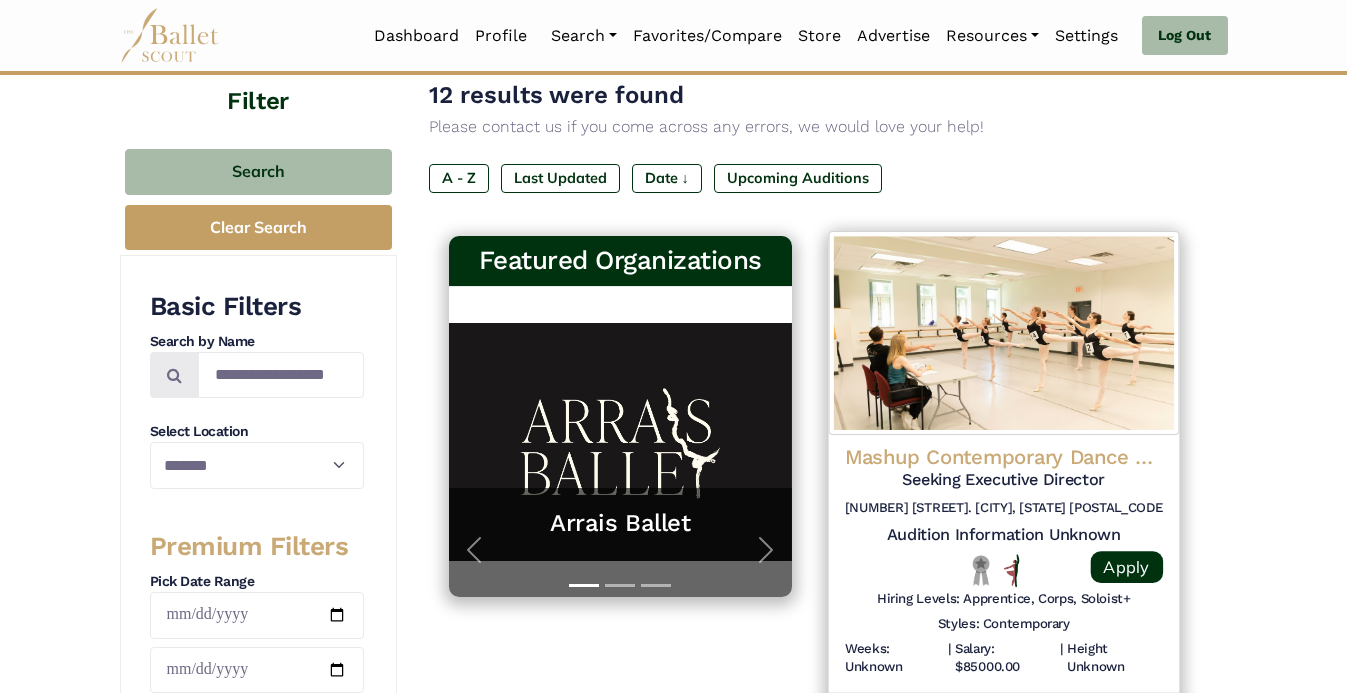 click on "Mashup Contemporary Dance Company" at bounding box center (1004, 456) 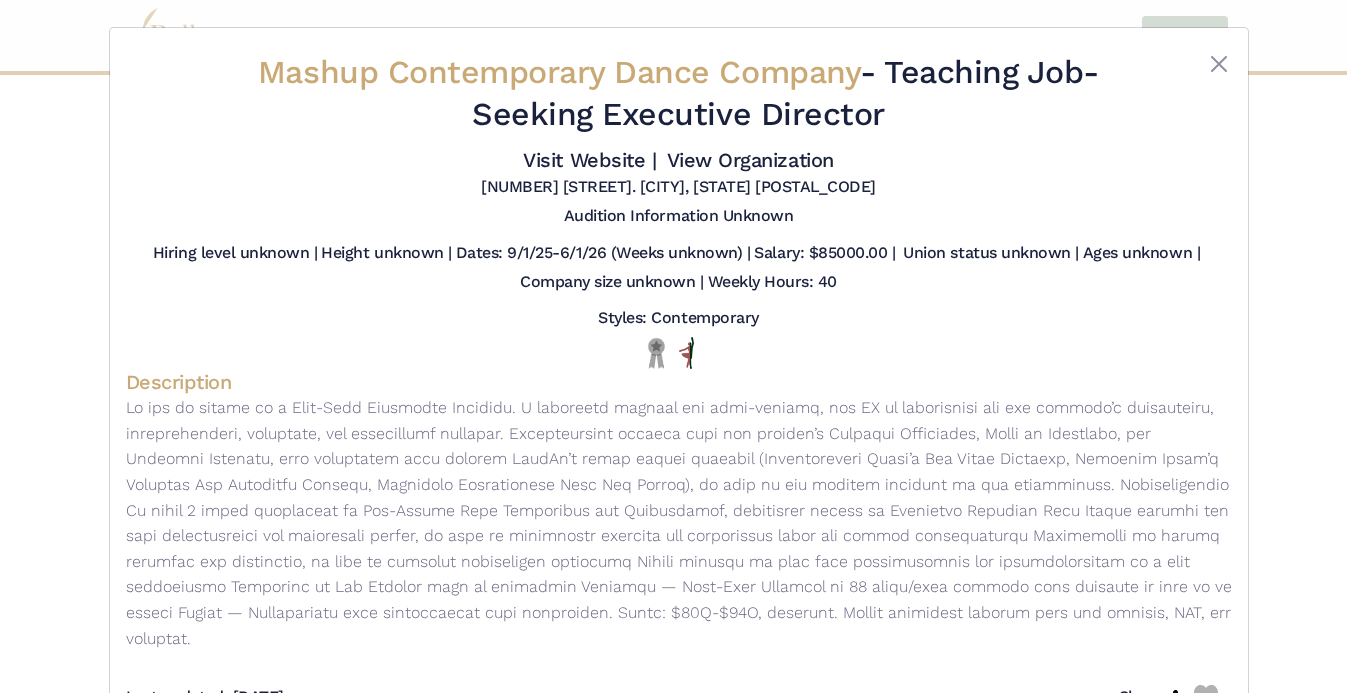 scroll, scrollTop: 0, scrollLeft: 0, axis: both 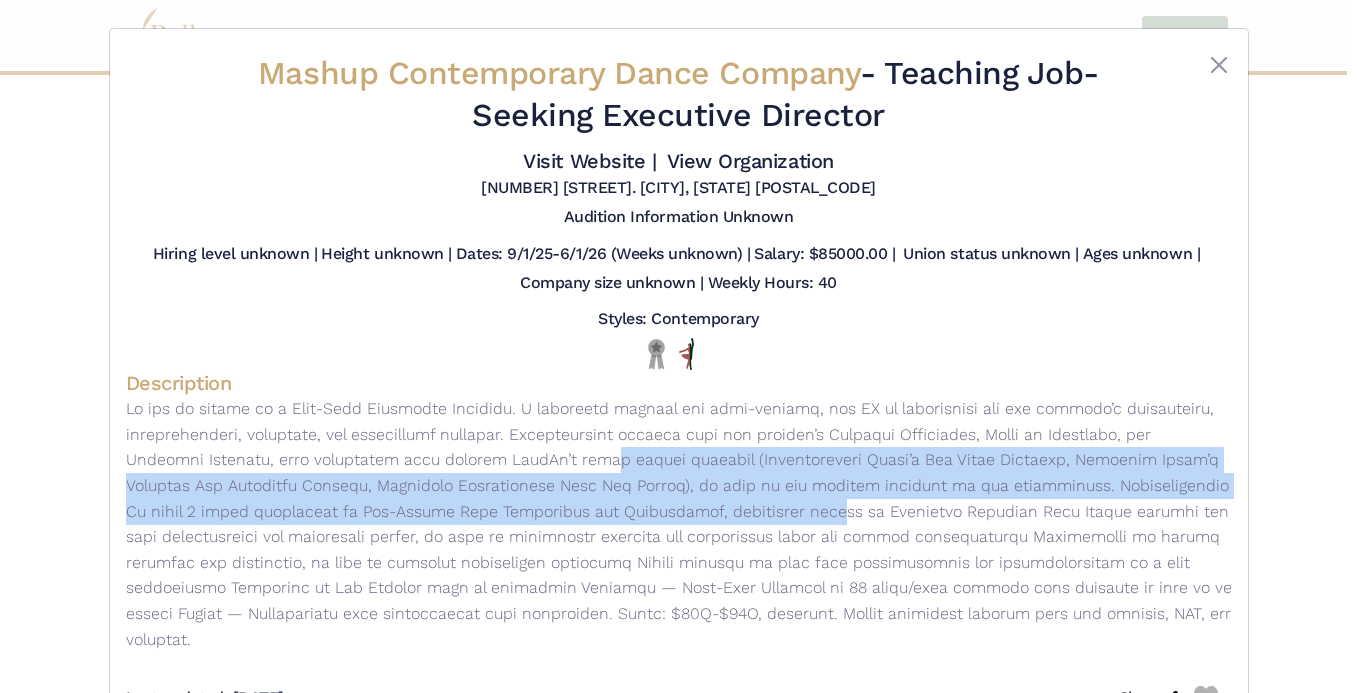 drag, startPoint x: 395, startPoint y: 460, endPoint x: 588, endPoint y: 512, distance: 199.88246 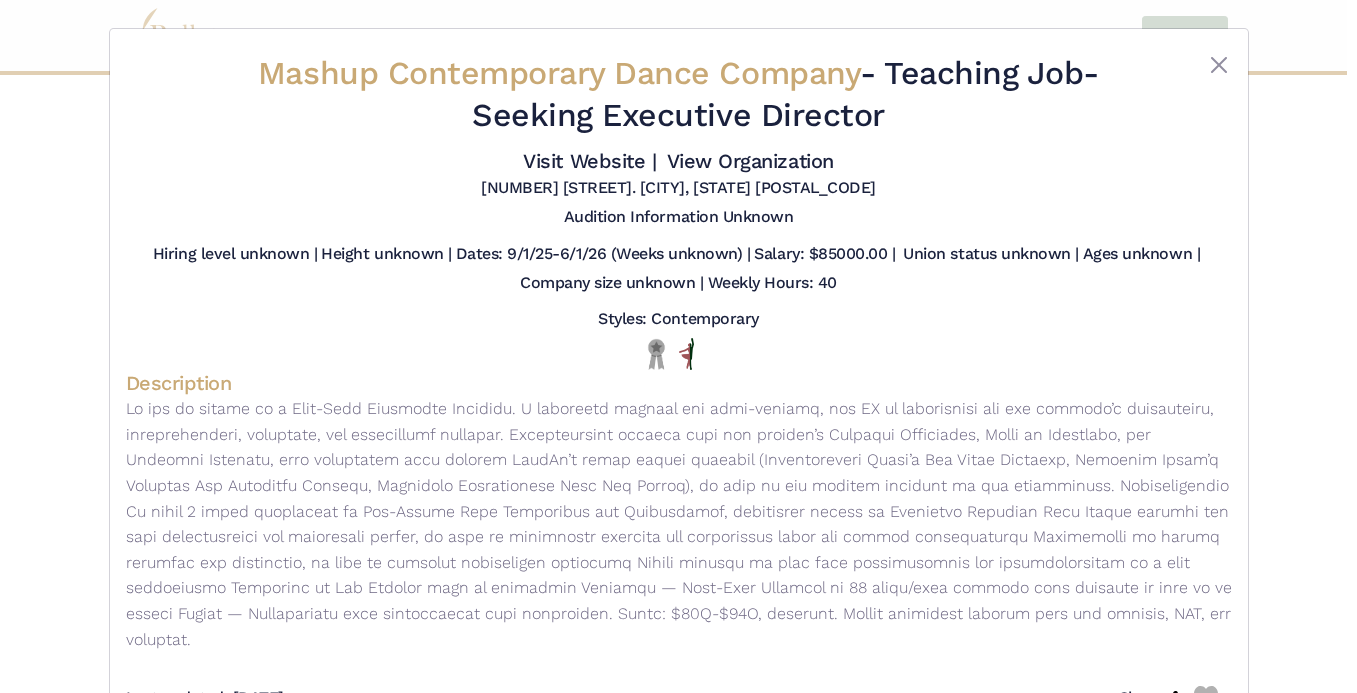 click on "Last updated: [DATE]
Share" at bounding box center [679, 690] 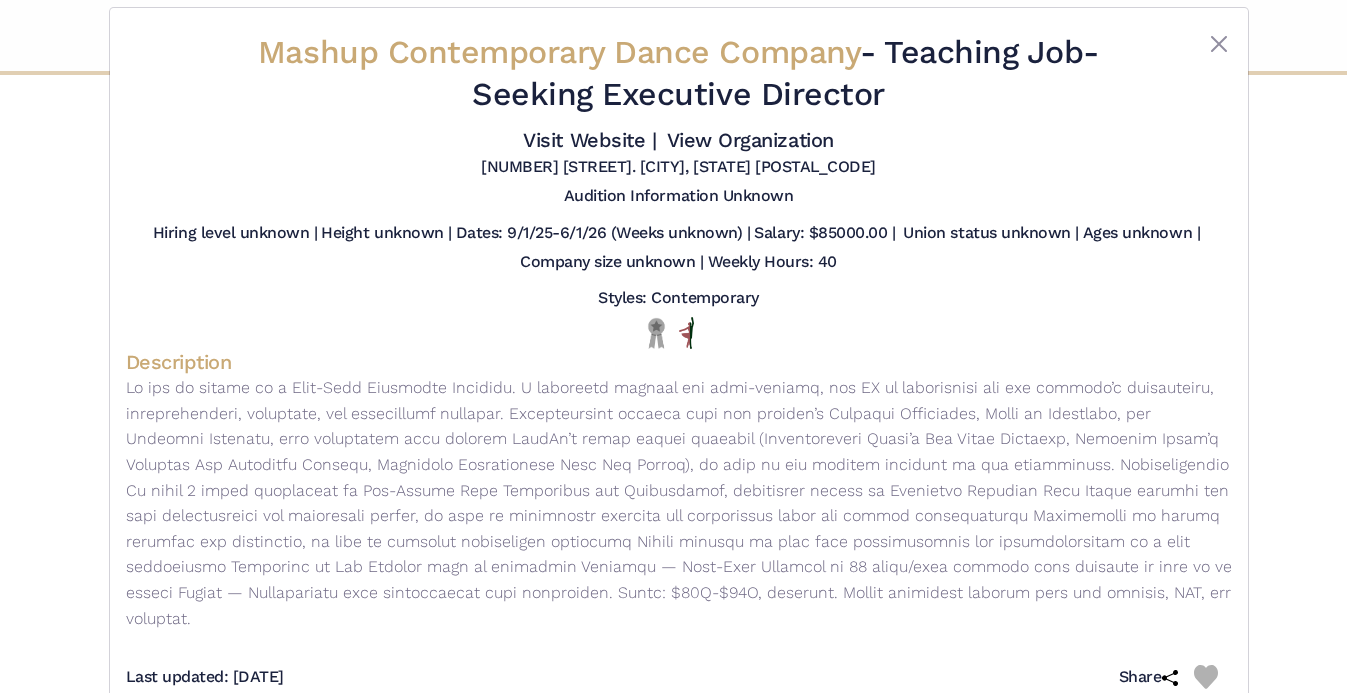 scroll, scrollTop: 44, scrollLeft: 0, axis: vertical 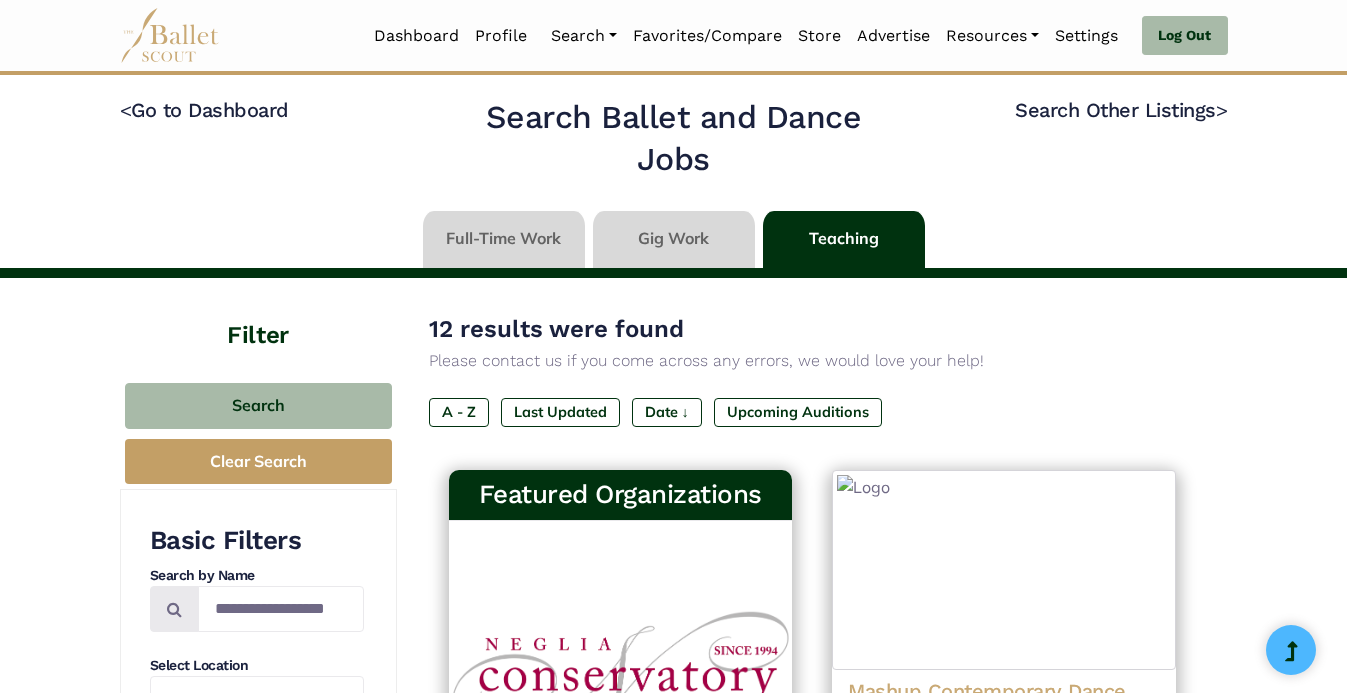 select on "**" 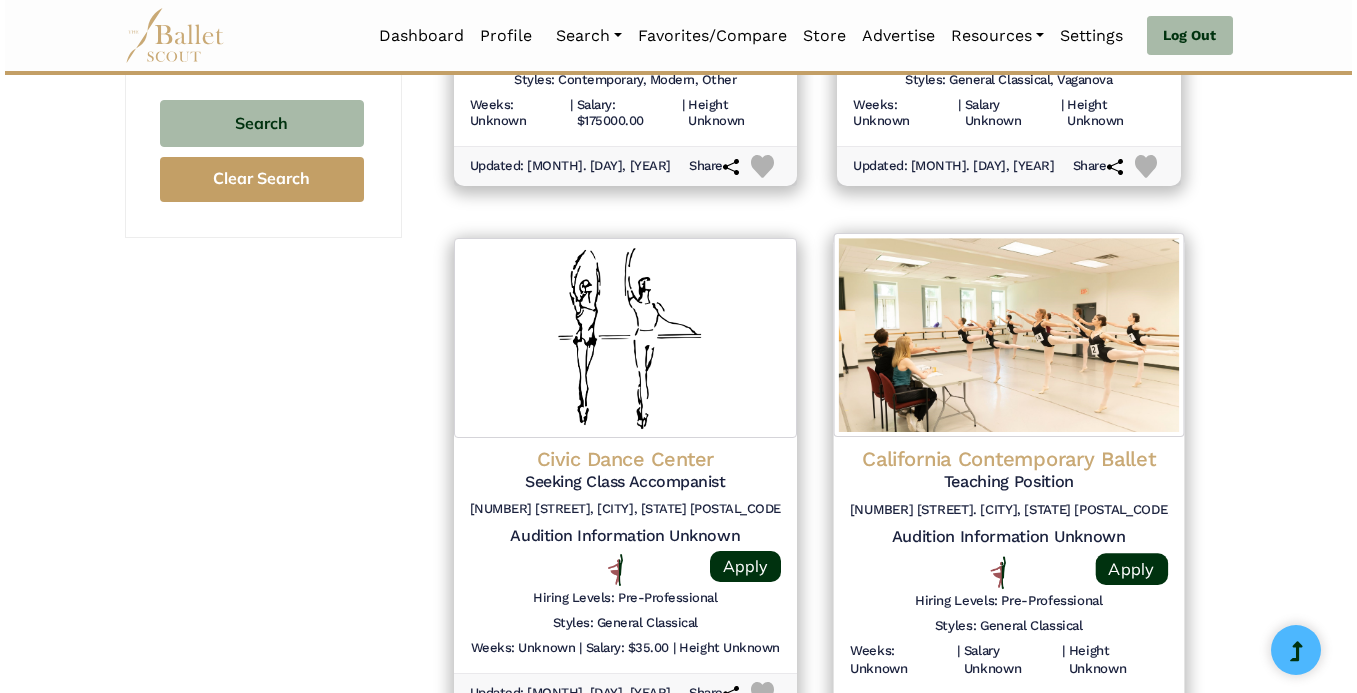 scroll, scrollTop: 1851, scrollLeft: 0, axis: vertical 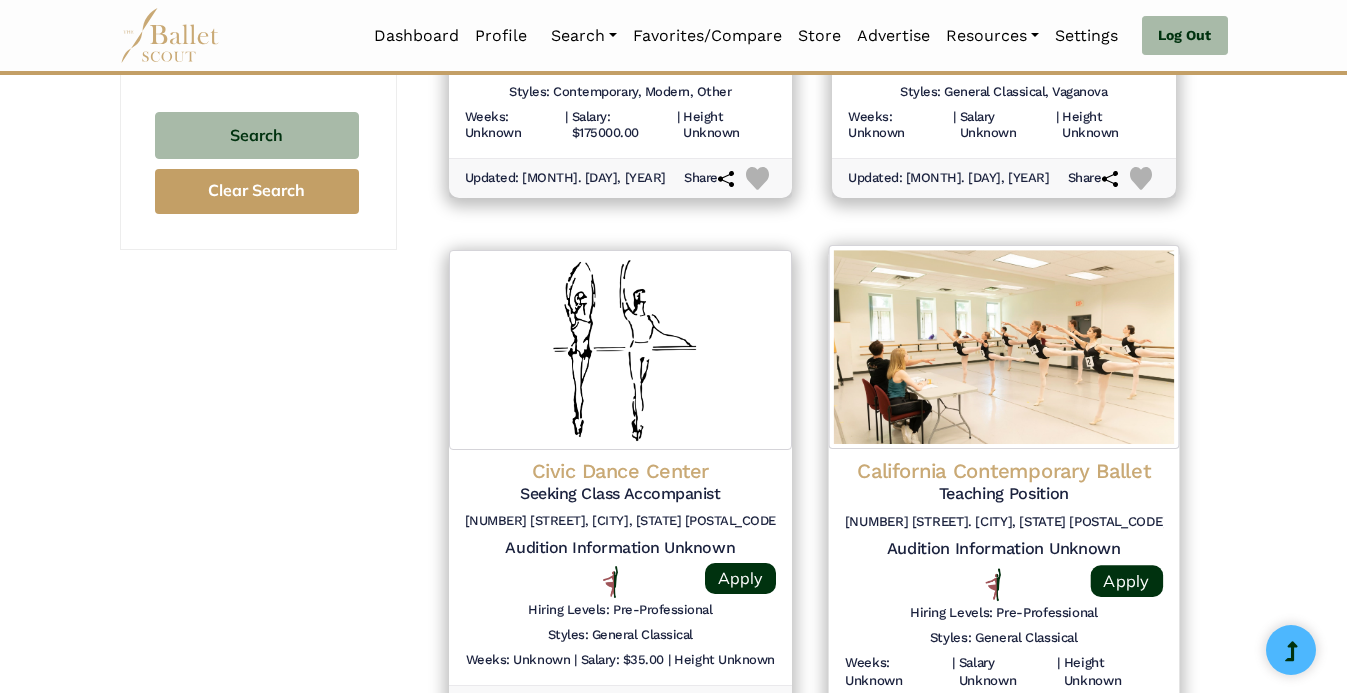 click at bounding box center (1004, 347) 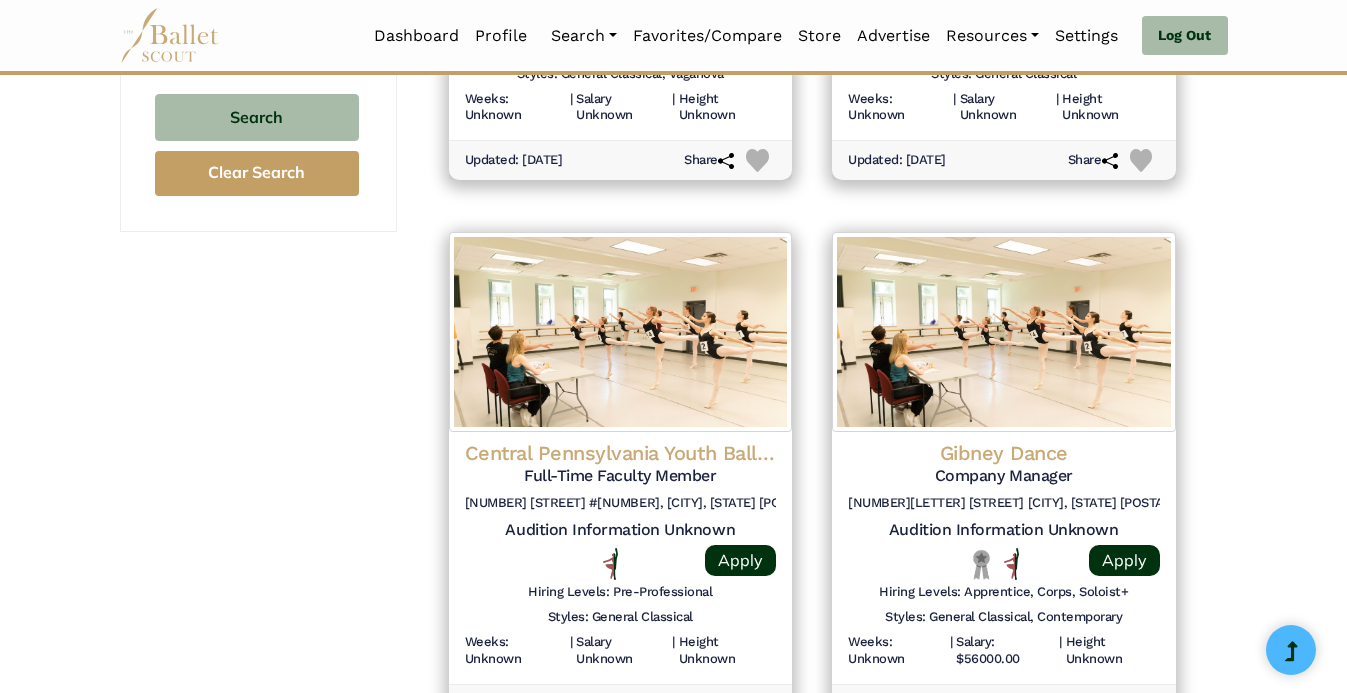 scroll, scrollTop: 1884, scrollLeft: 0, axis: vertical 